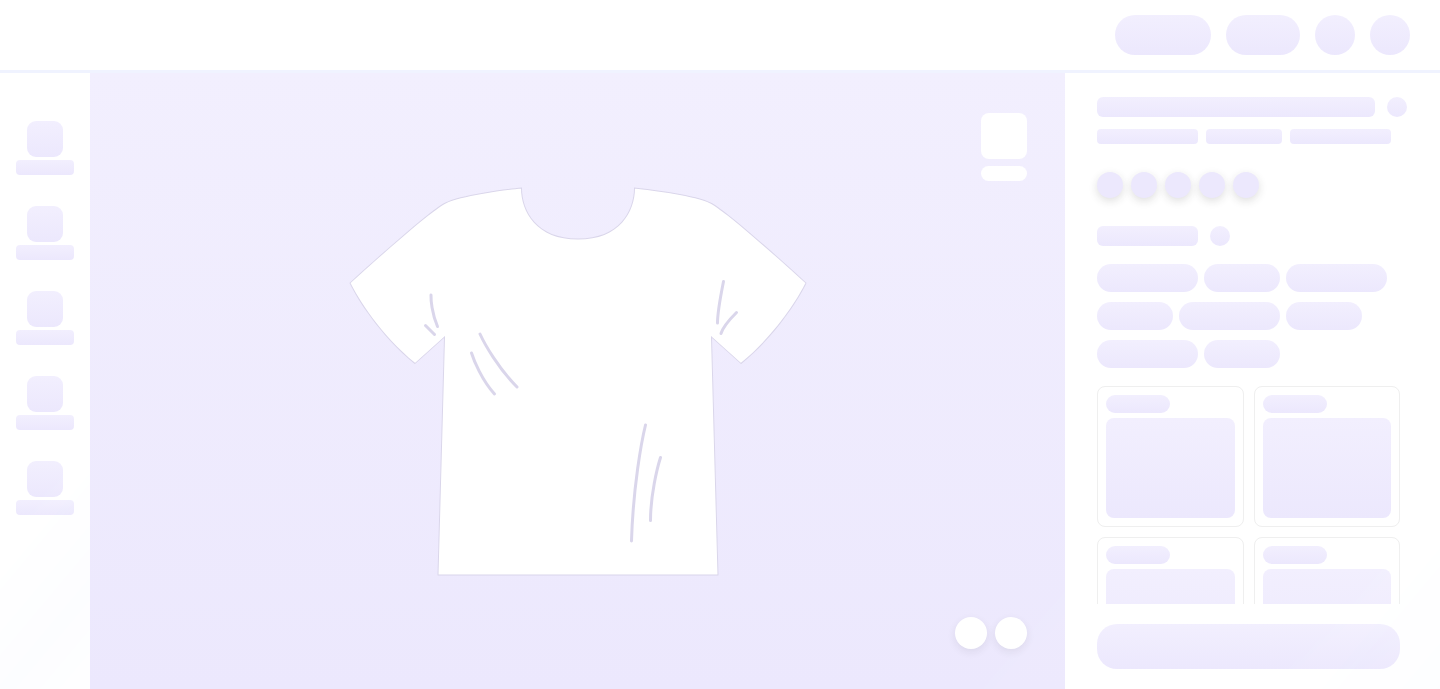 scroll, scrollTop: 0, scrollLeft: 0, axis: both 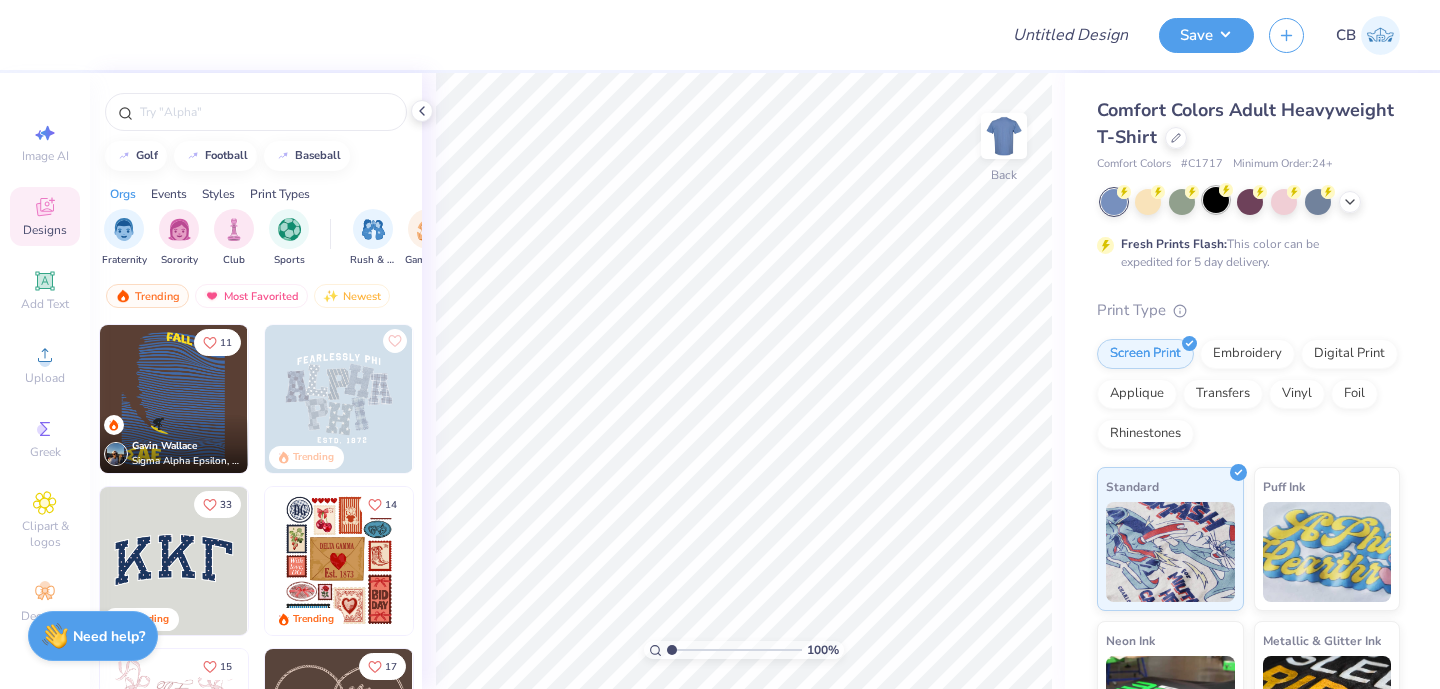click at bounding box center (1216, 200) 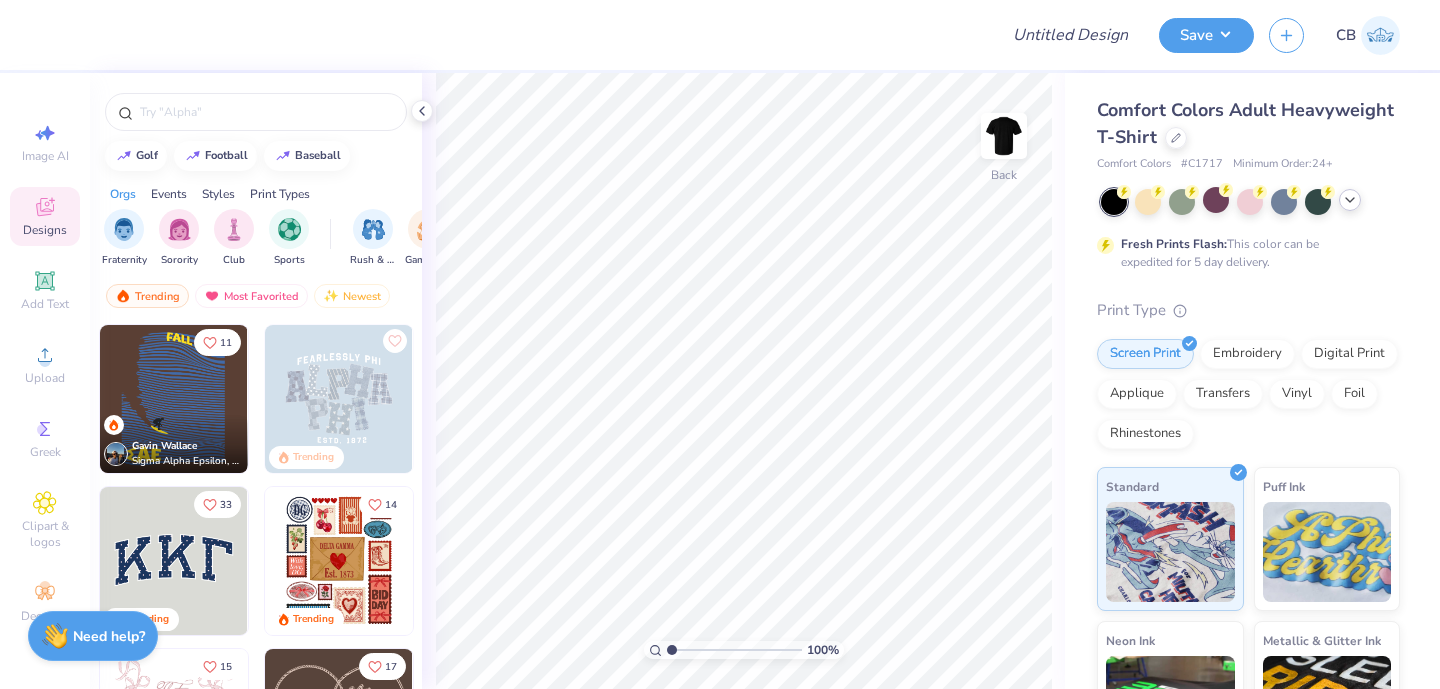 click 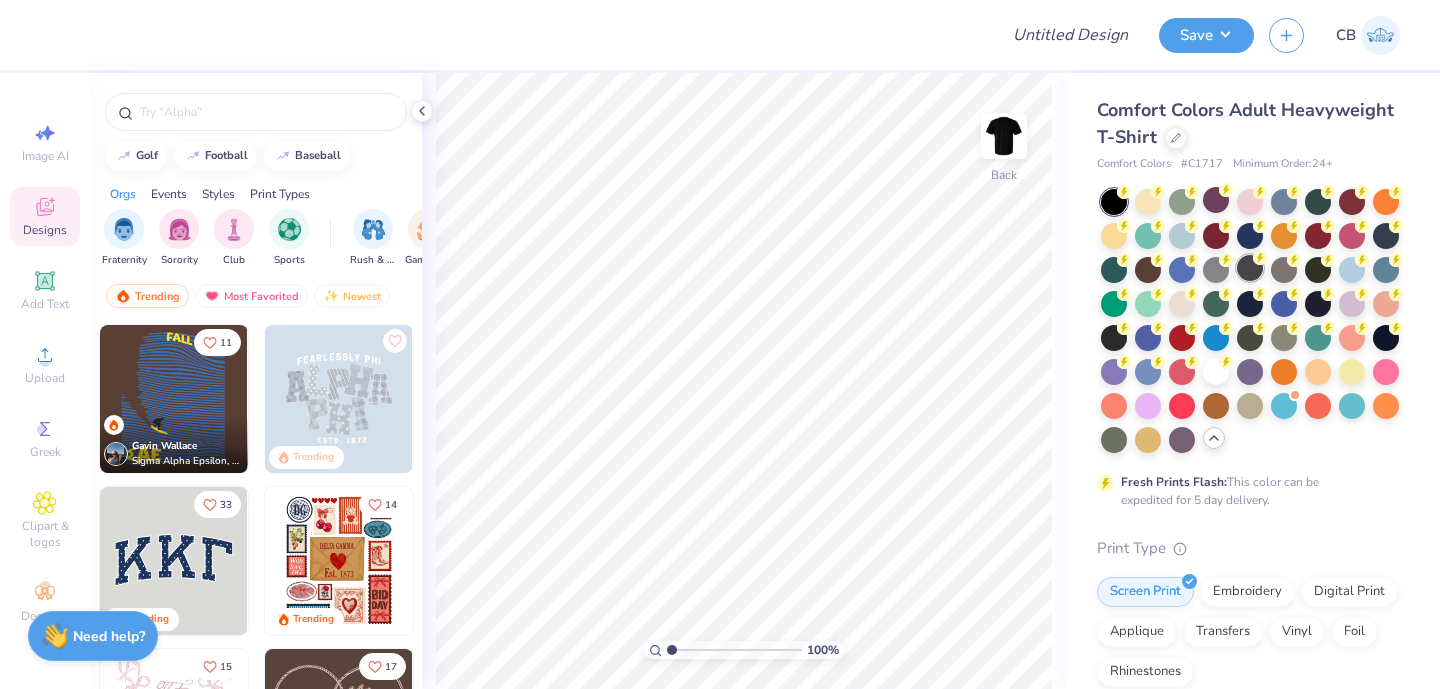 click at bounding box center [1250, 268] 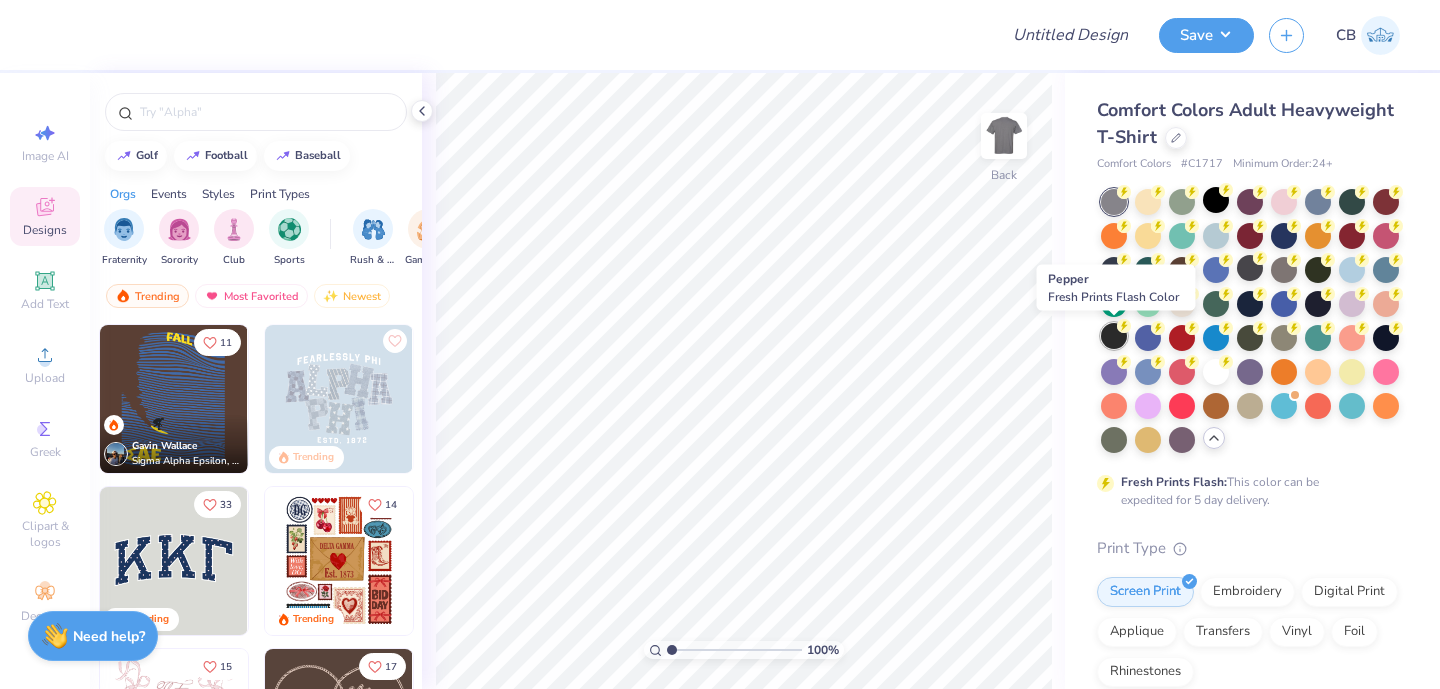 click at bounding box center (1114, 336) 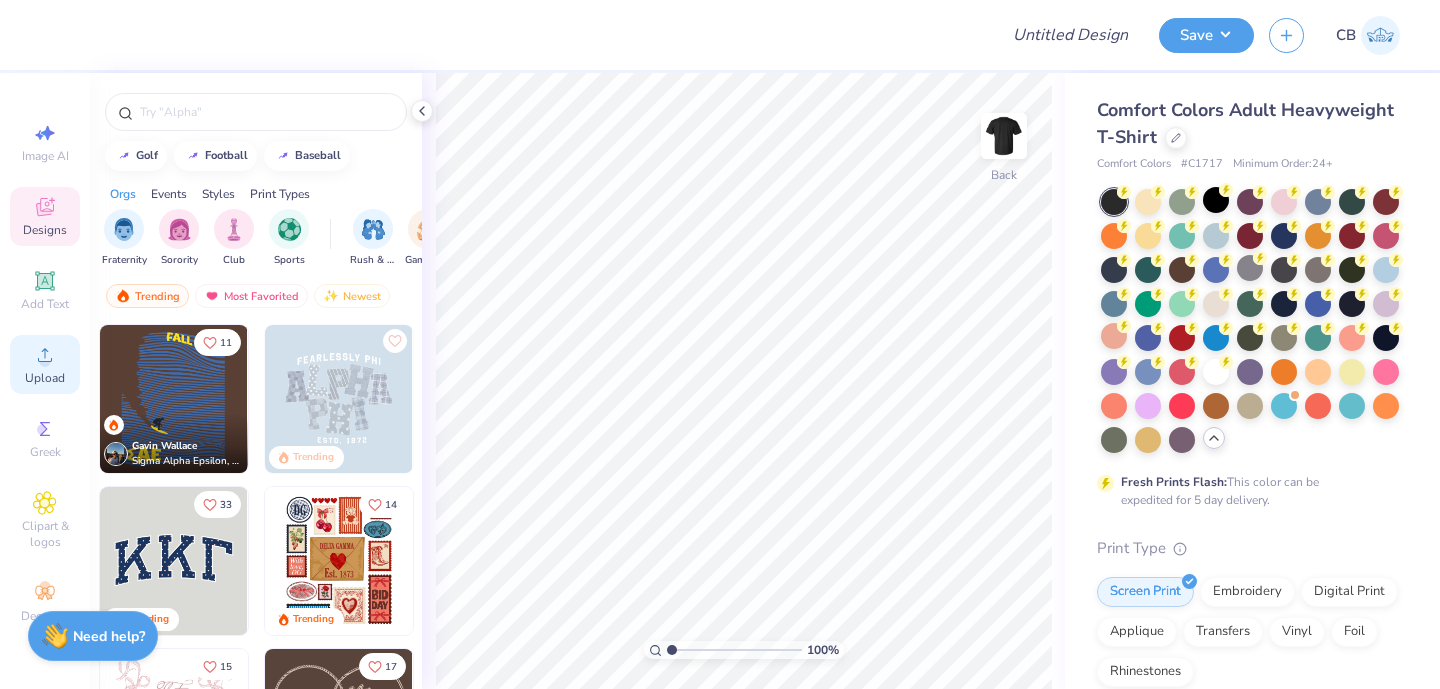 click on "Upload" at bounding box center (45, 364) 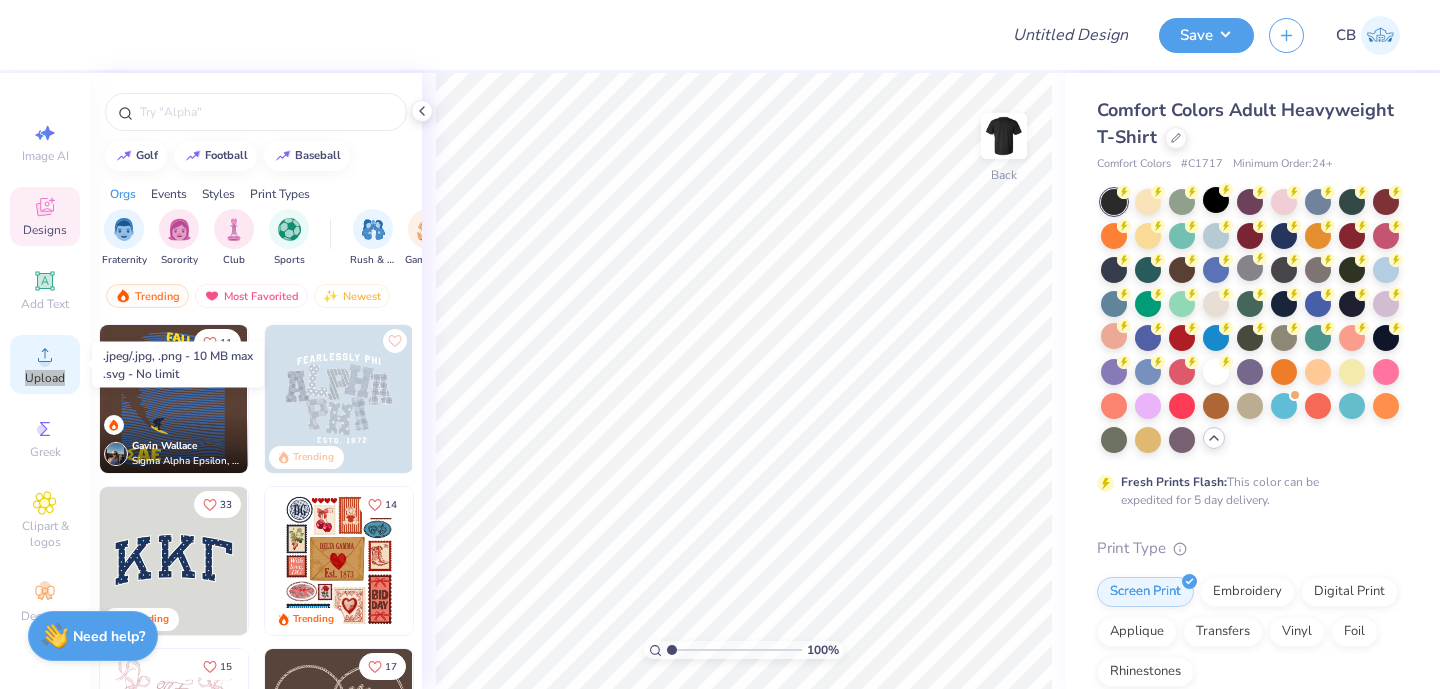 click on "Upload" at bounding box center (45, 364) 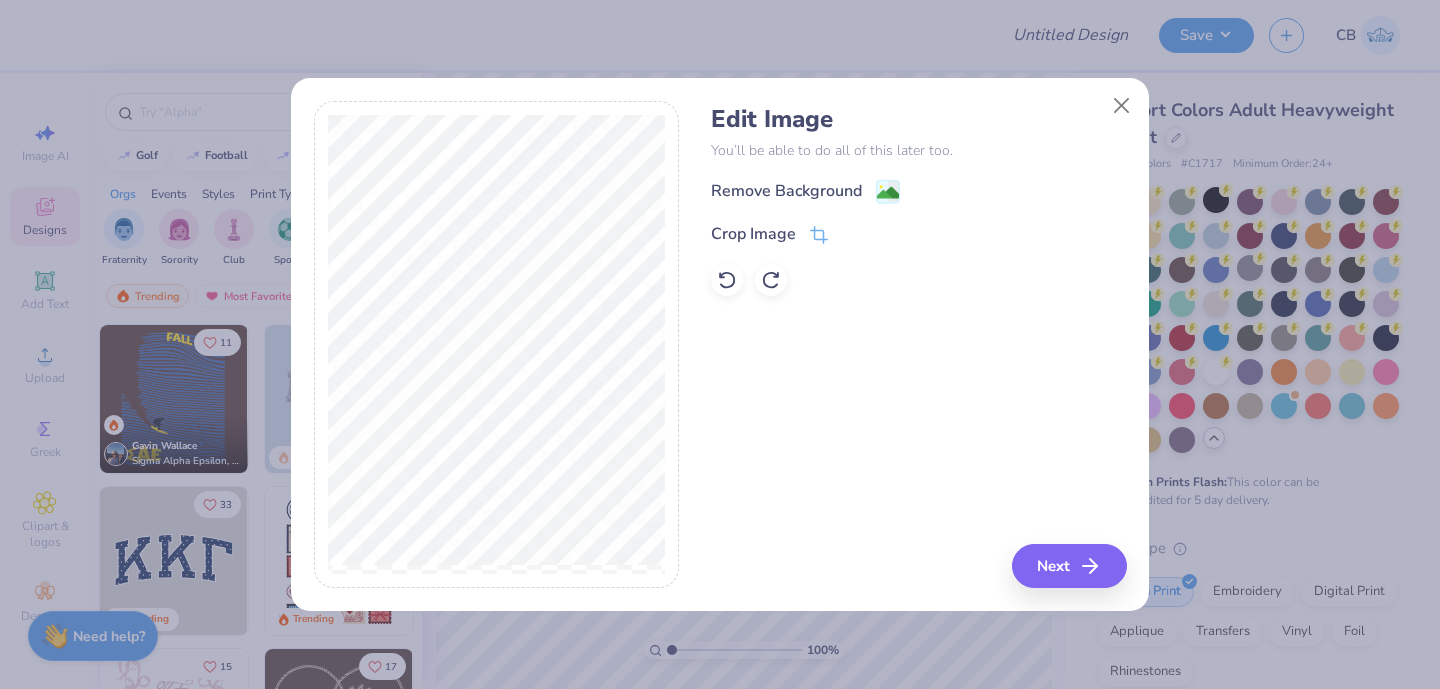 click on "Edit Image You’ll be able to do all of this later too. Remove Background Crop Image" at bounding box center (918, 200) 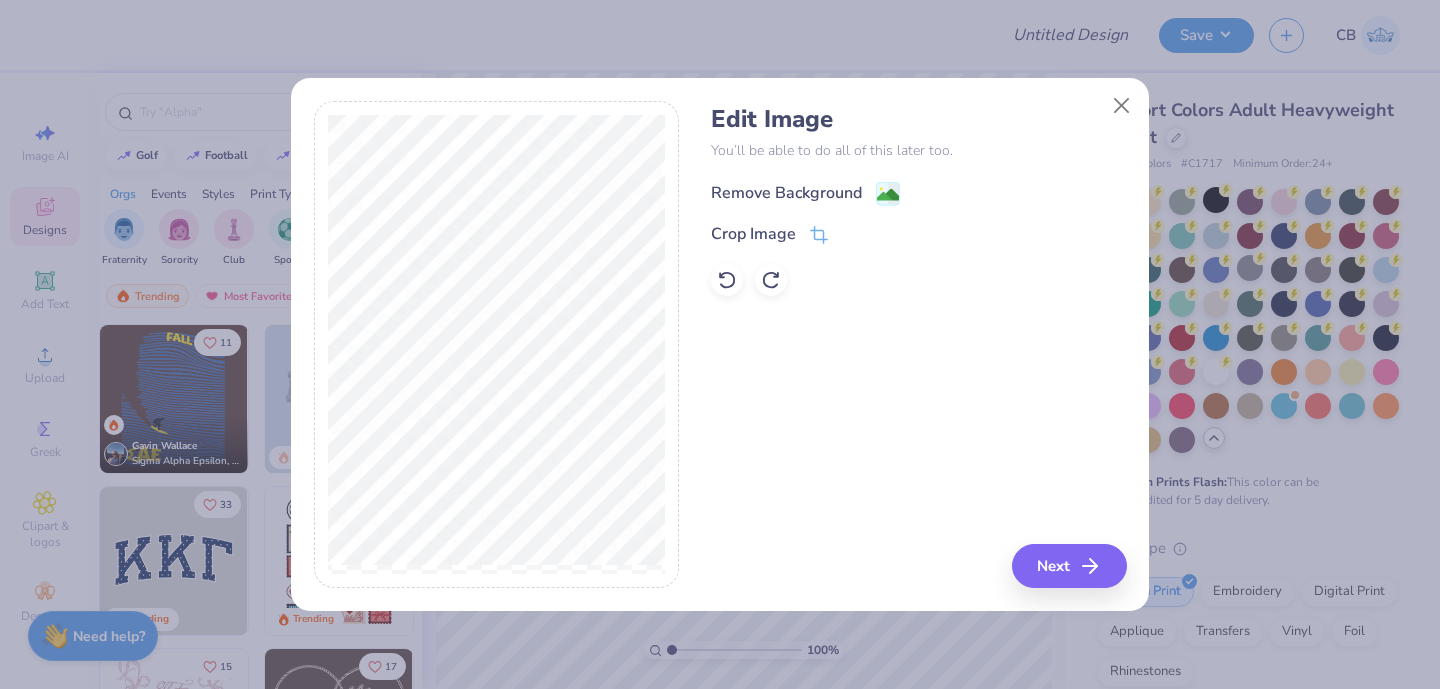 click 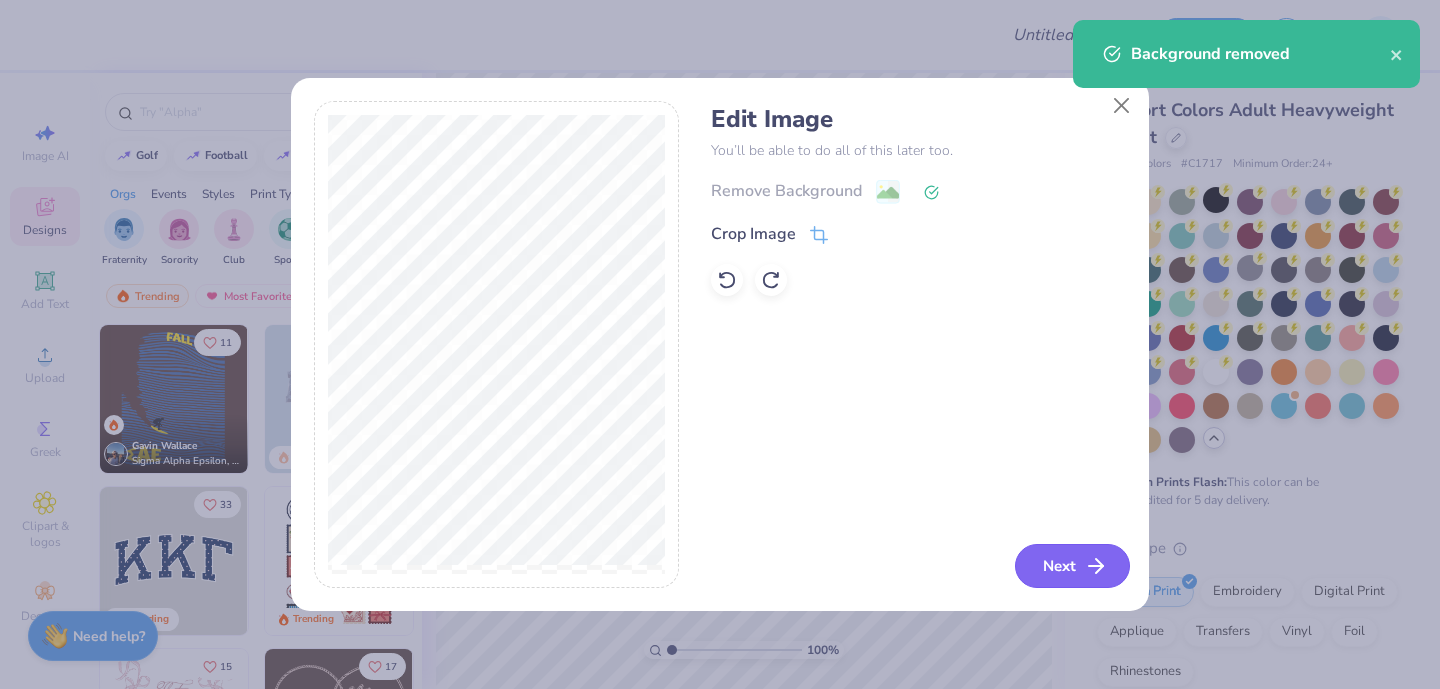 click on "Next" at bounding box center (1072, 566) 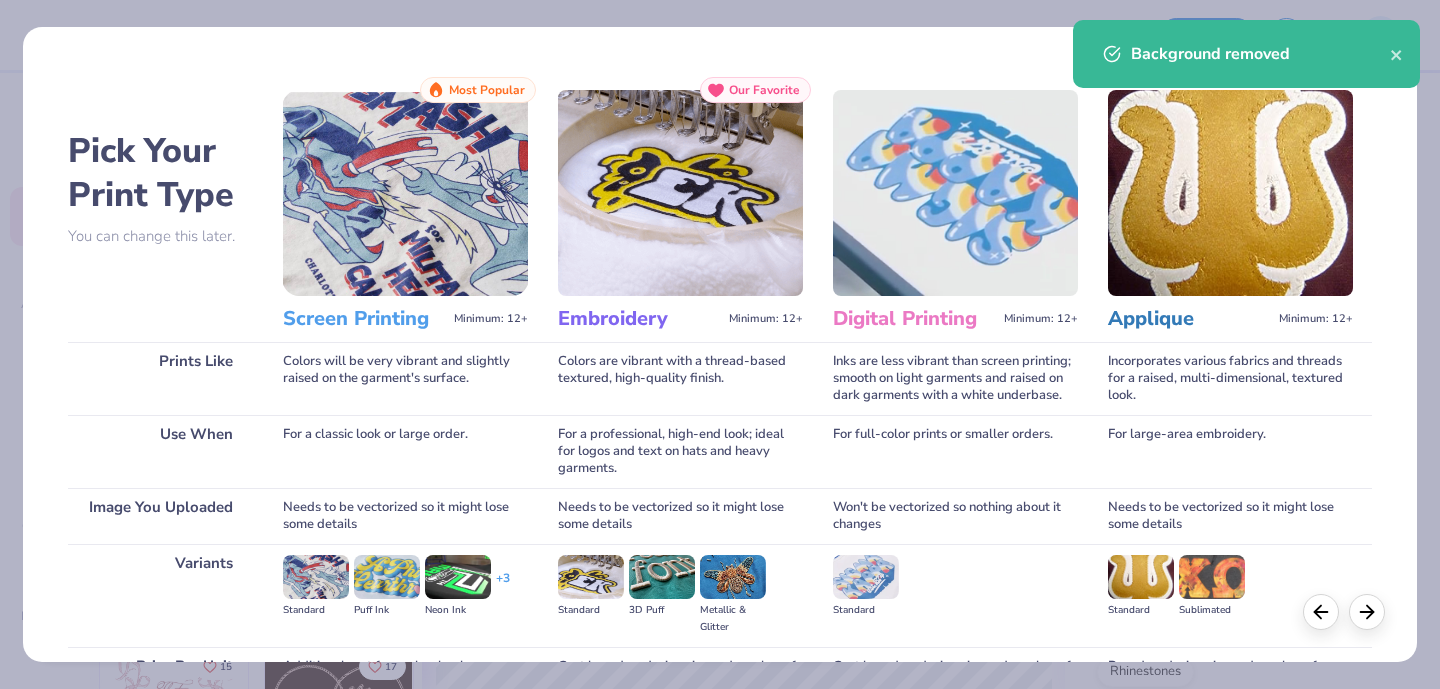 scroll, scrollTop: 208, scrollLeft: 0, axis: vertical 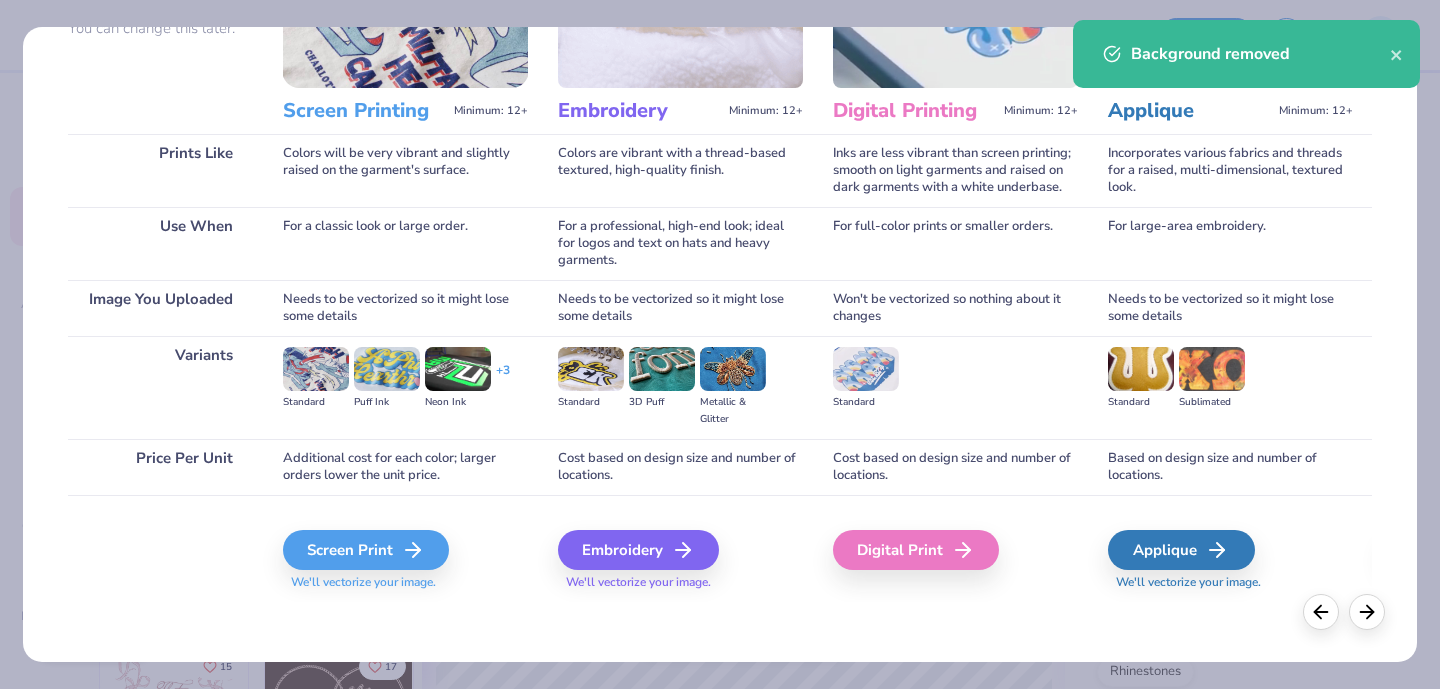 click on "Screen Print We'll vectorize your image." at bounding box center (405, 548) 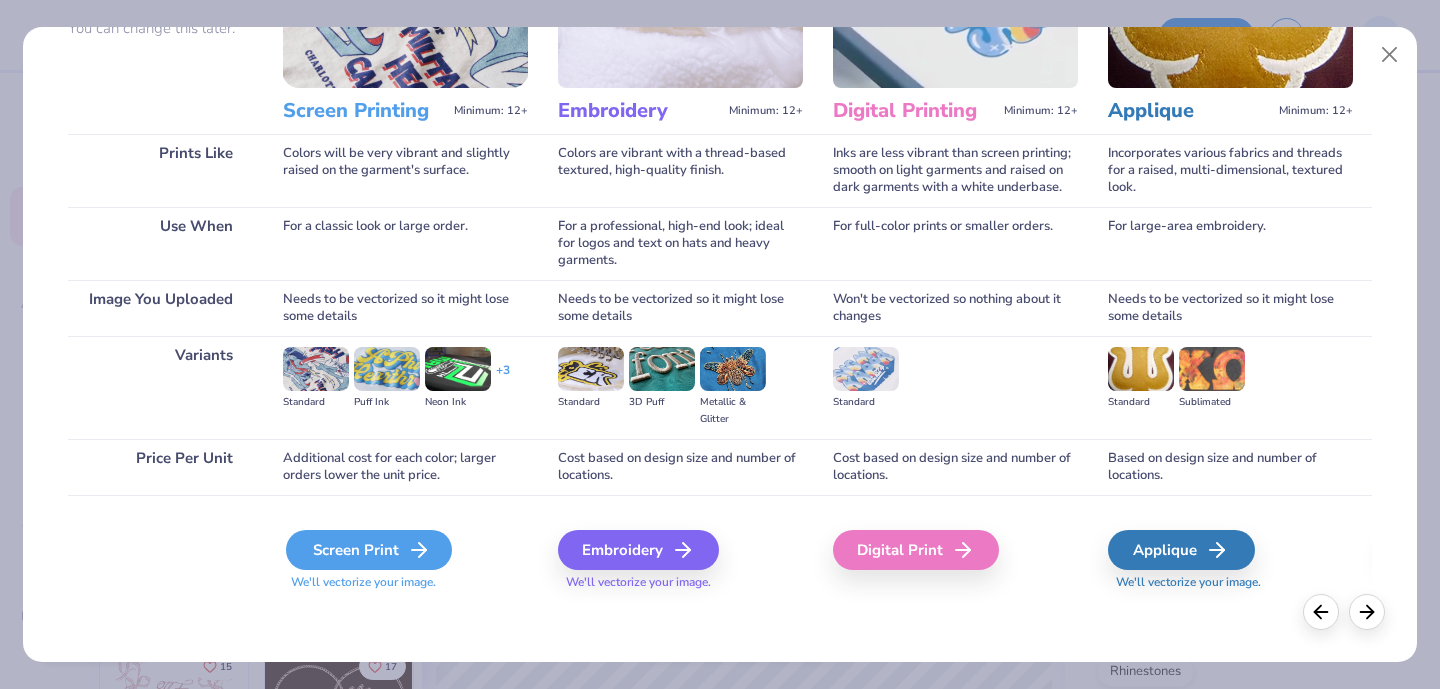 click on "Screen Print" at bounding box center [369, 550] 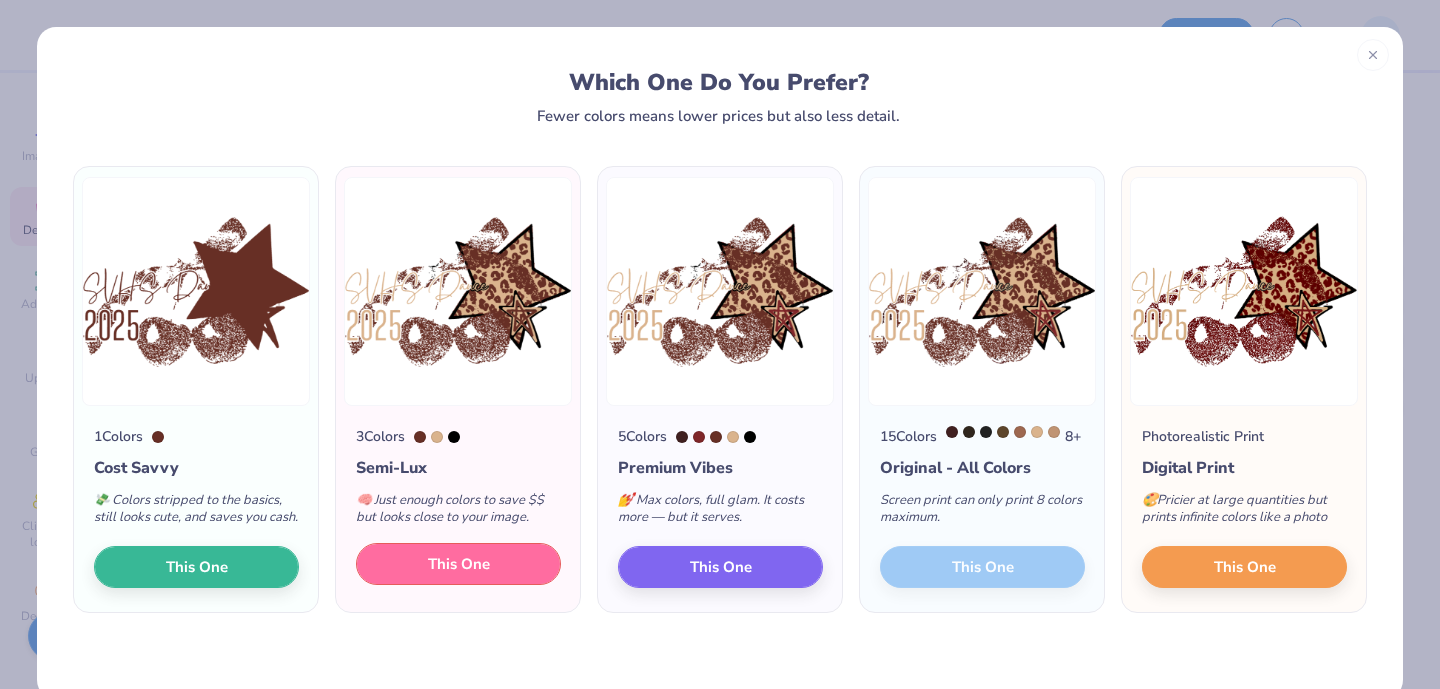 click on "This One" at bounding box center [458, 564] 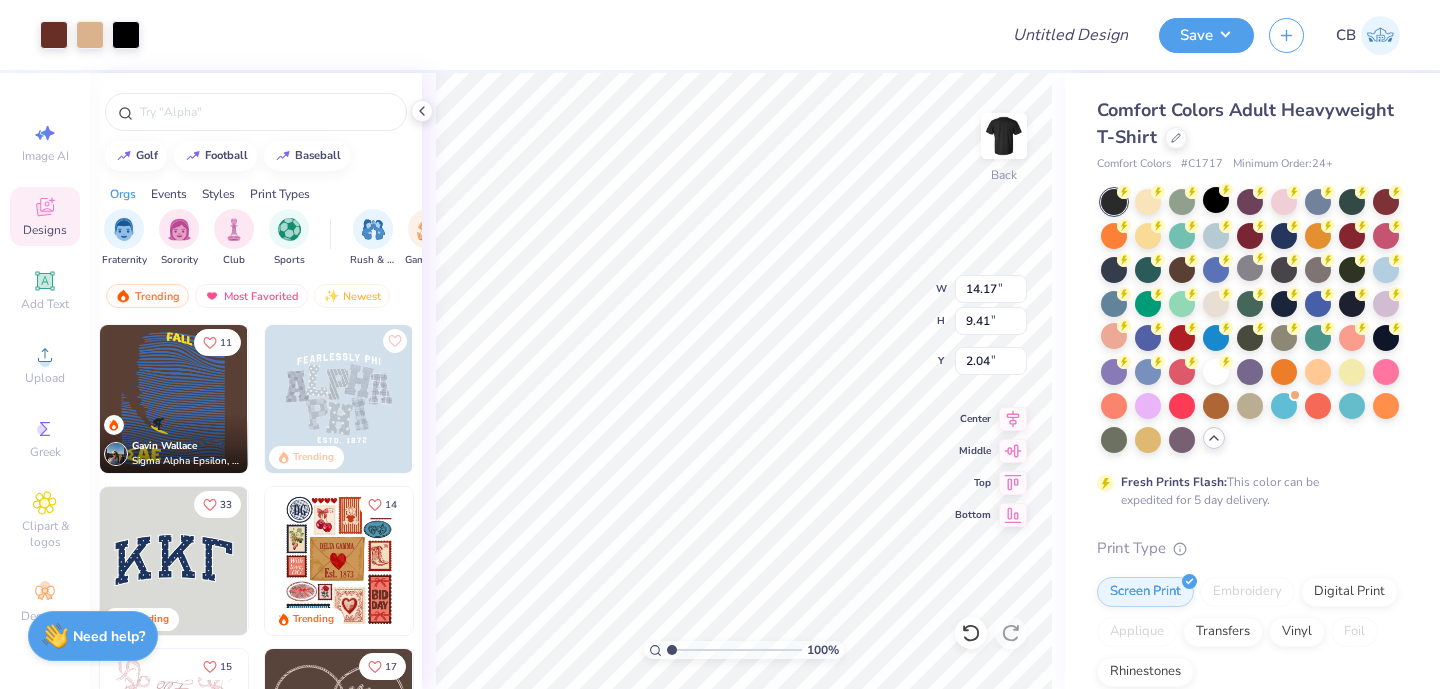 type on "1.99" 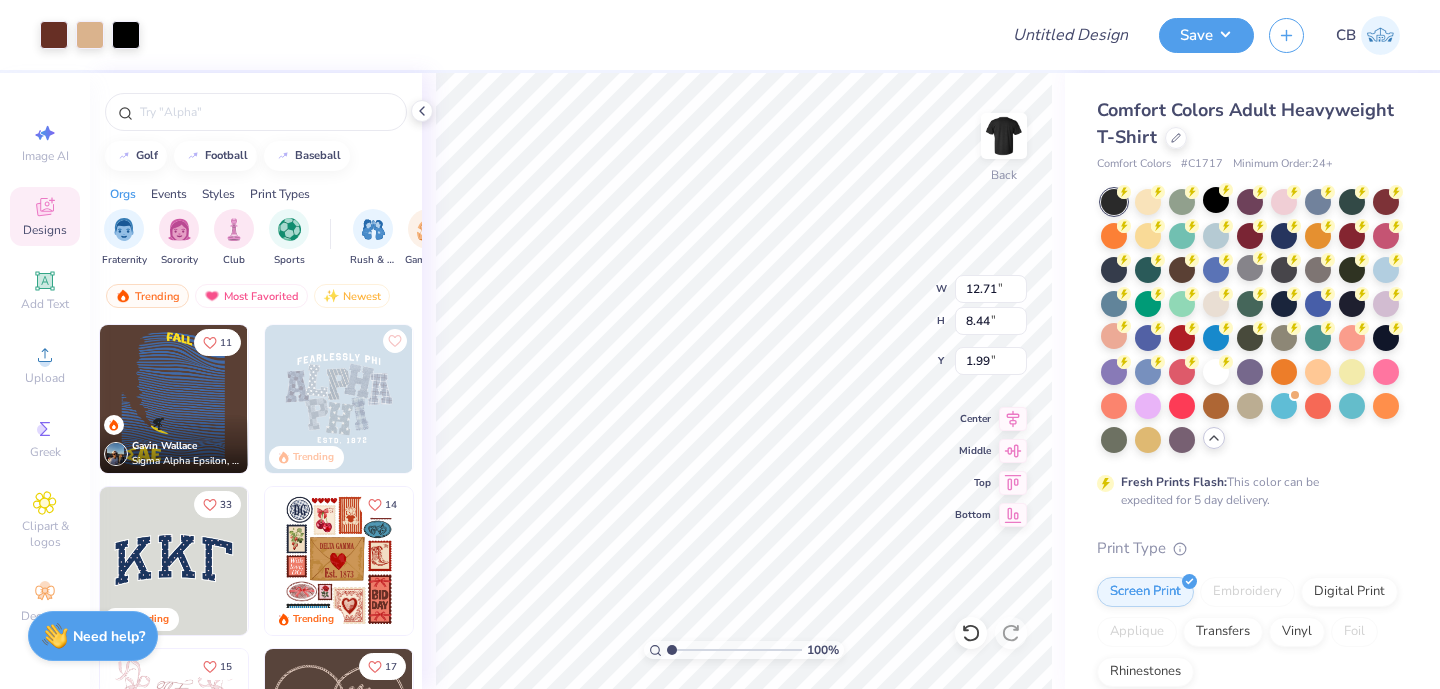 type on "12.71" 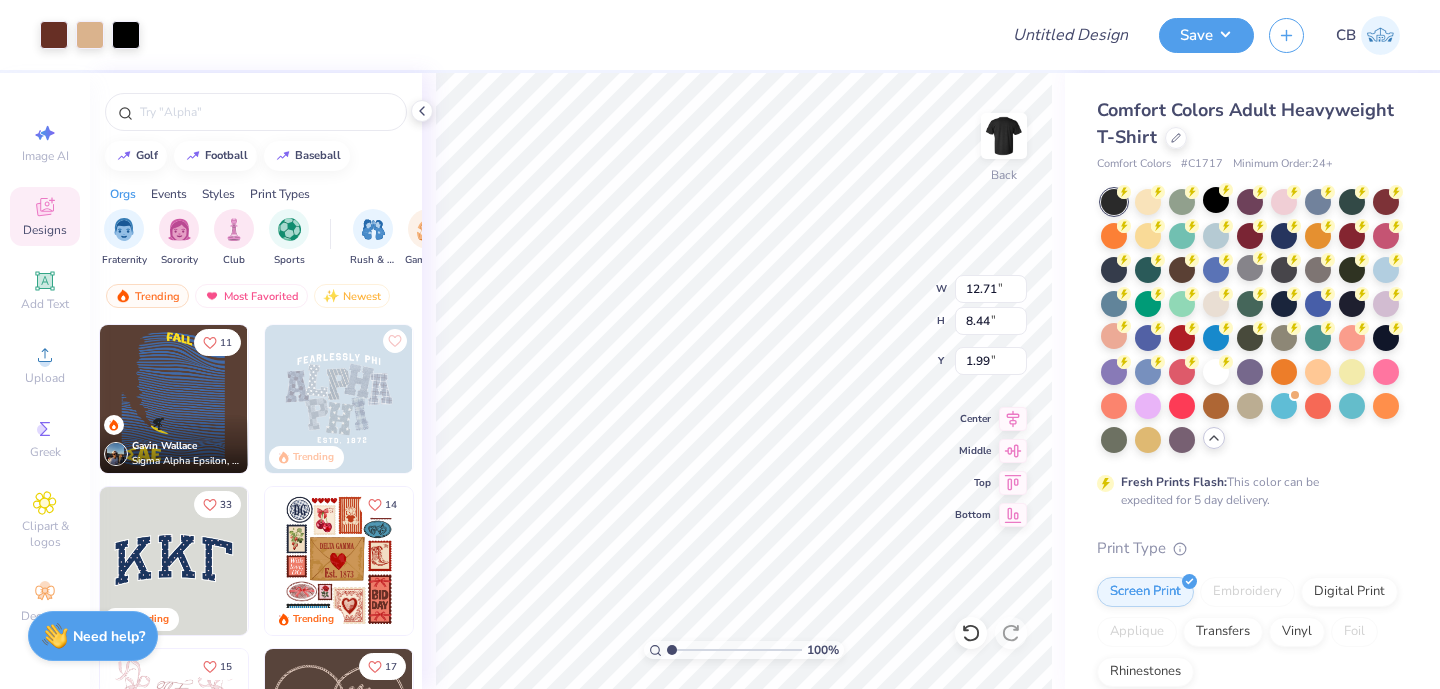 type on "8.44" 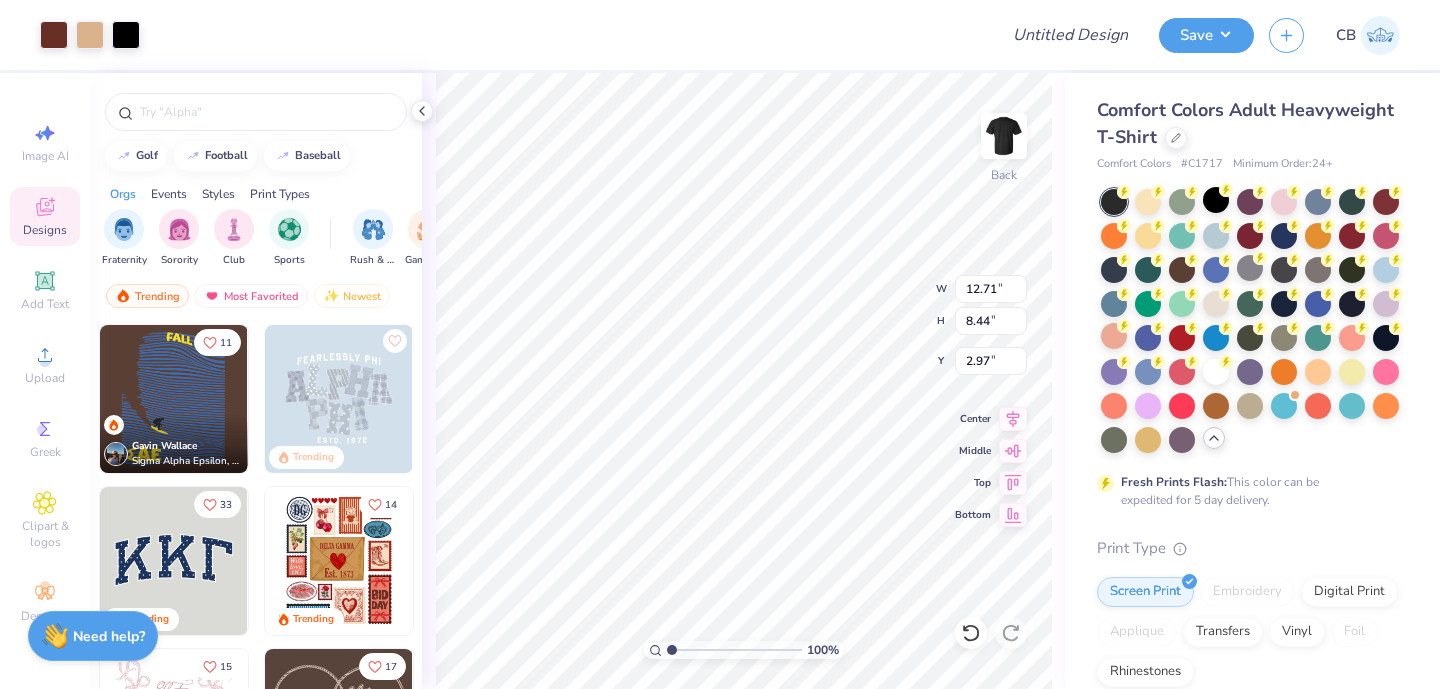 type on "3.00" 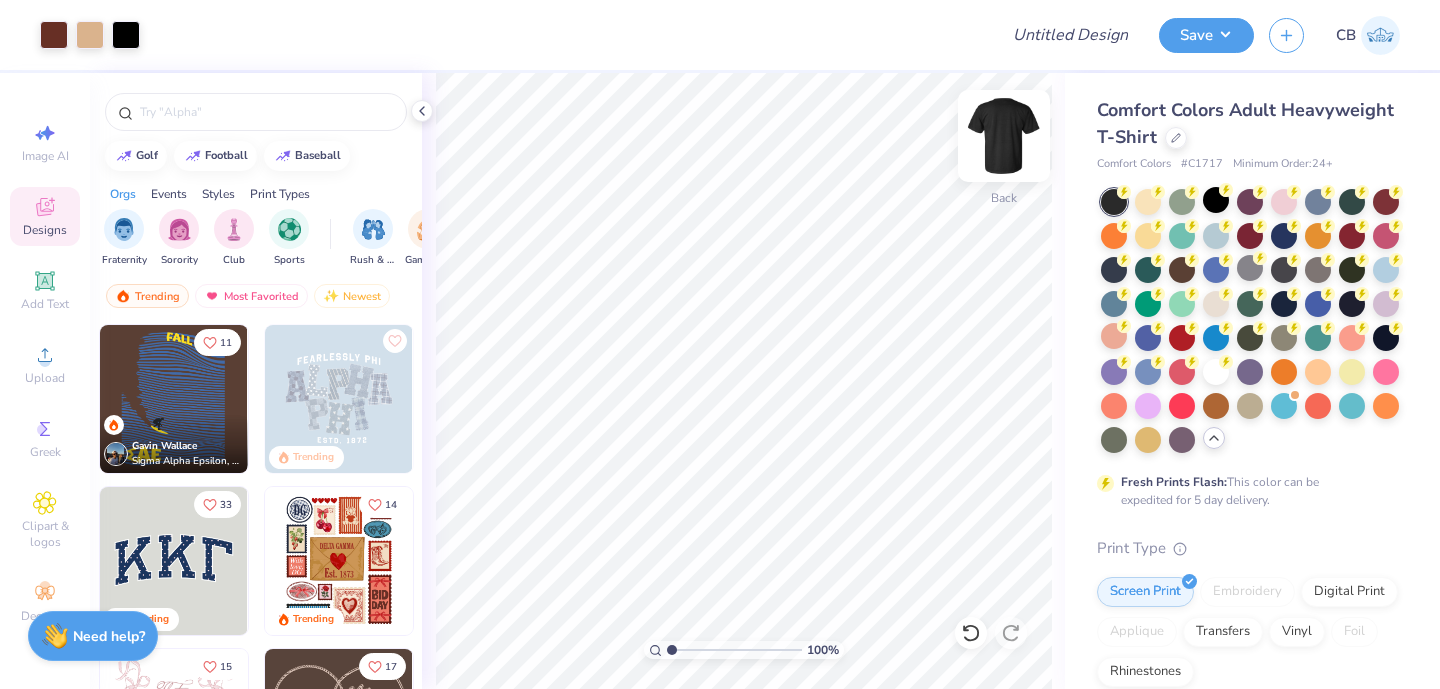 click at bounding box center [1004, 136] 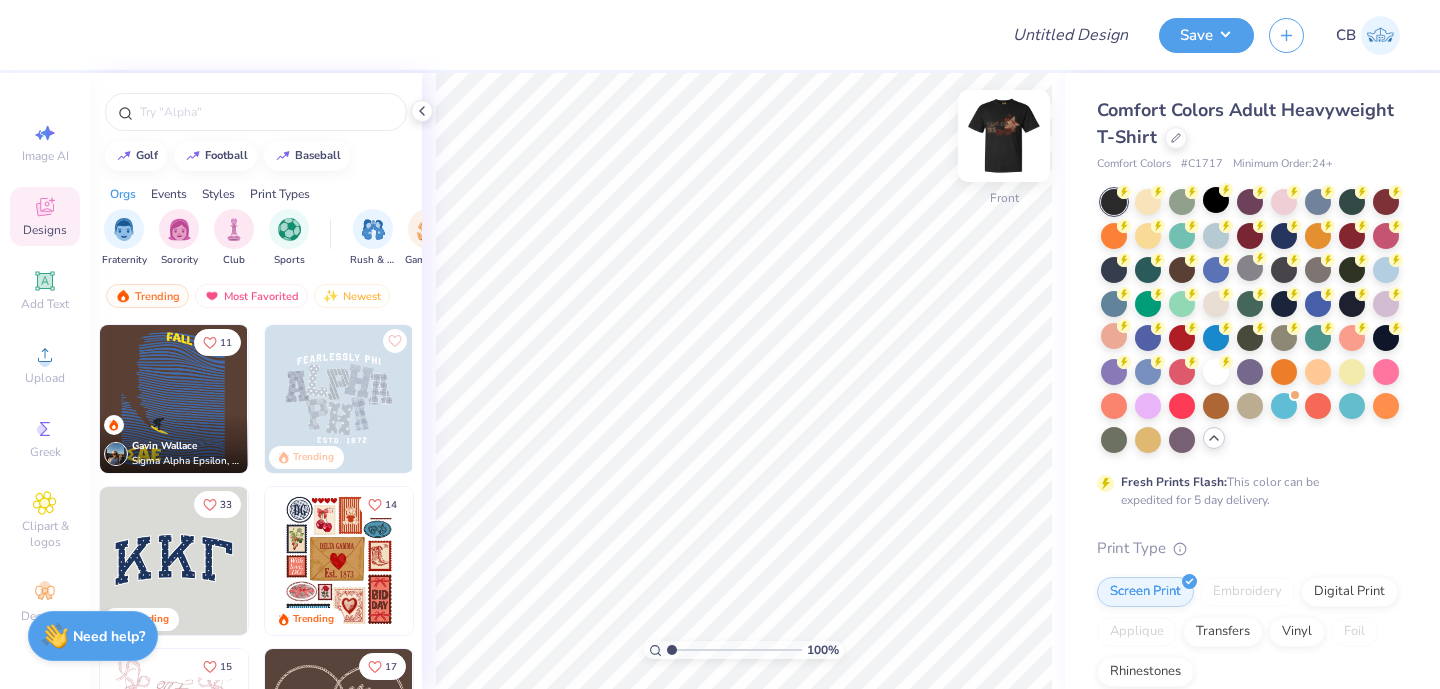click at bounding box center (1004, 136) 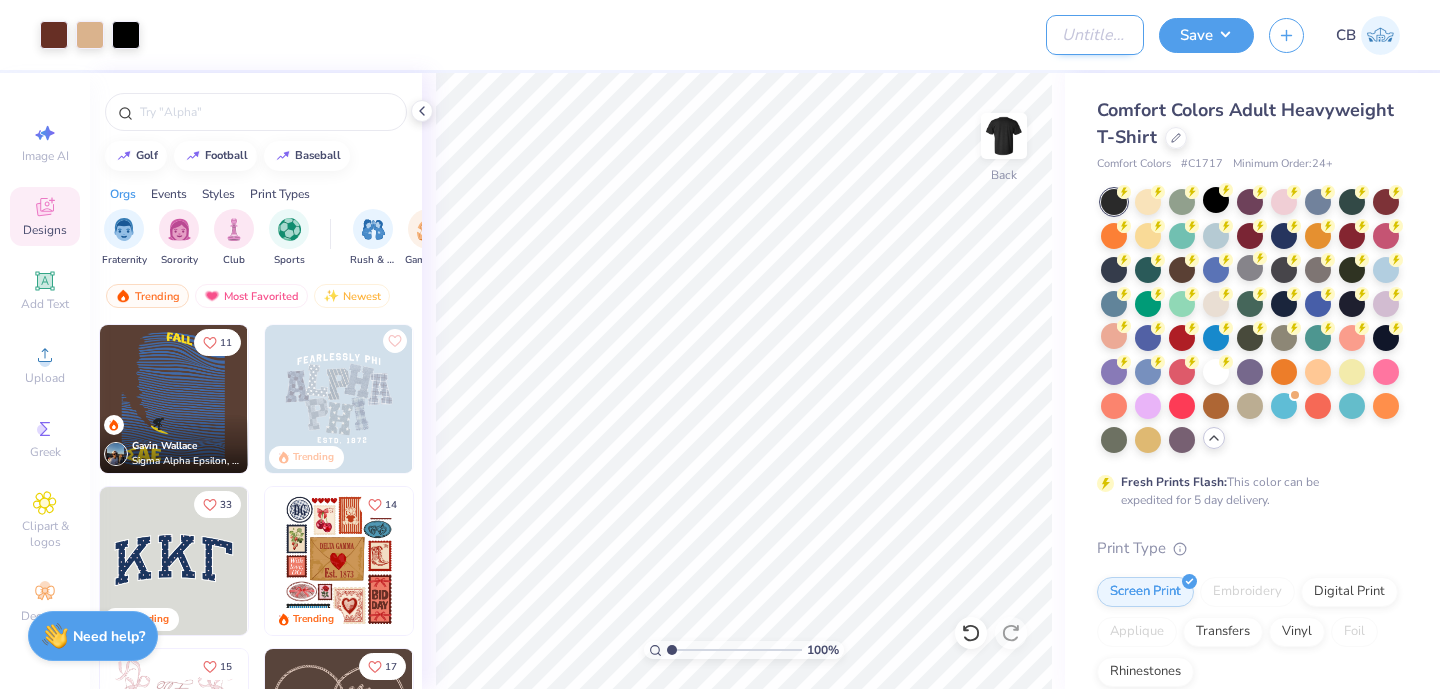 click on "Design Title" at bounding box center [1095, 35] 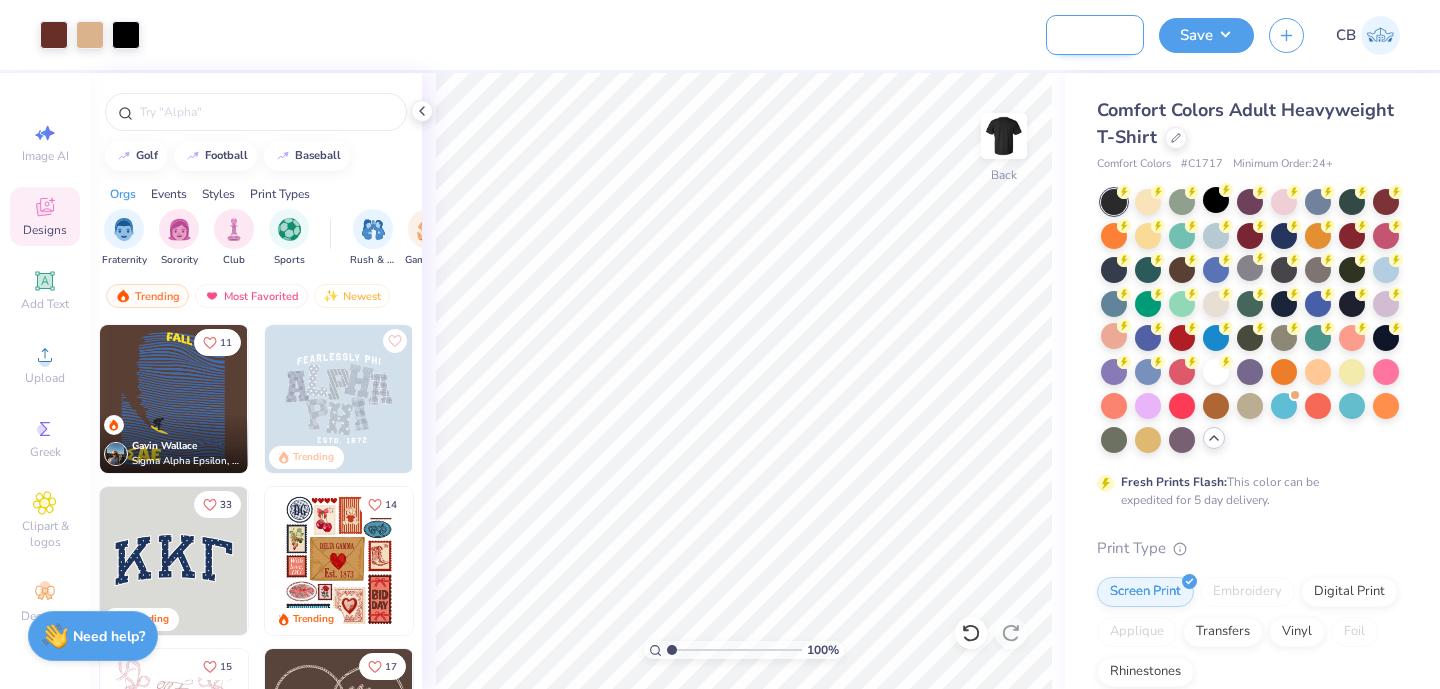 scroll, scrollTop: 0, scrollLeft: 69, axis: horizontal 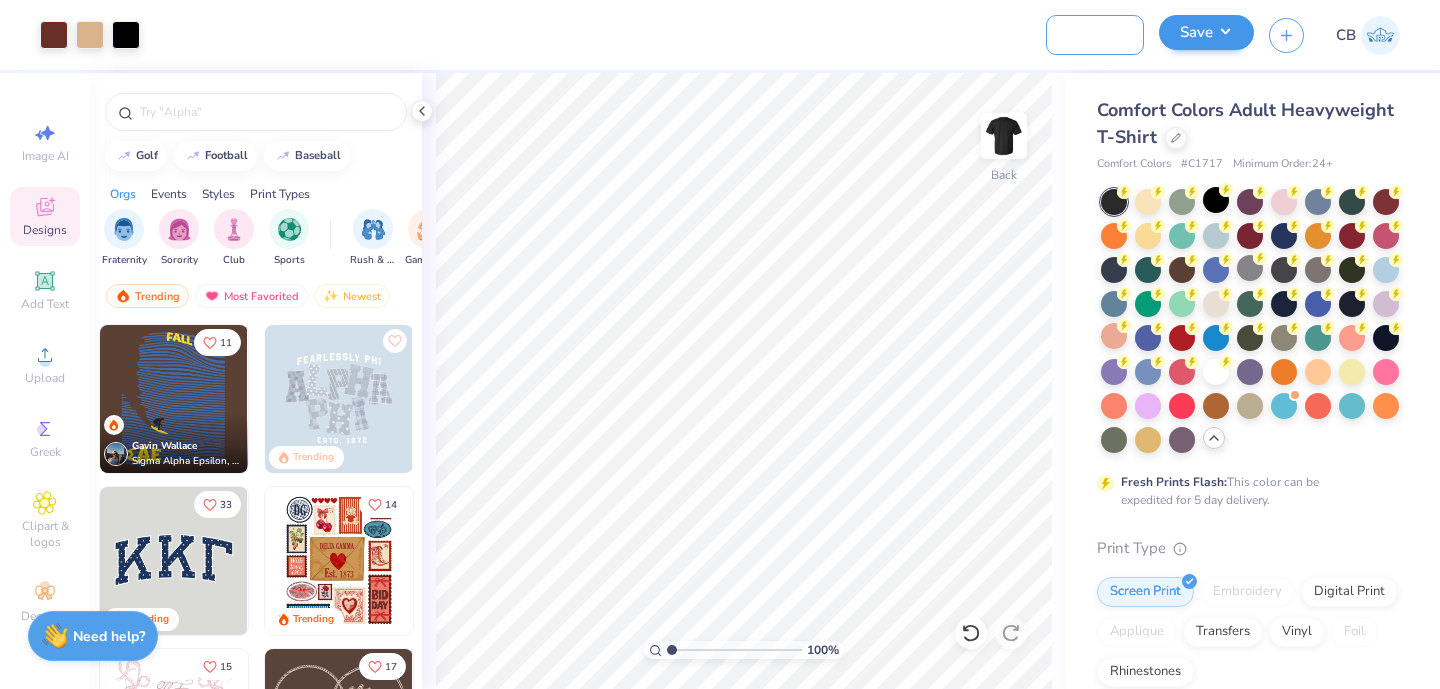 type on "SVHS Dance Shirt" 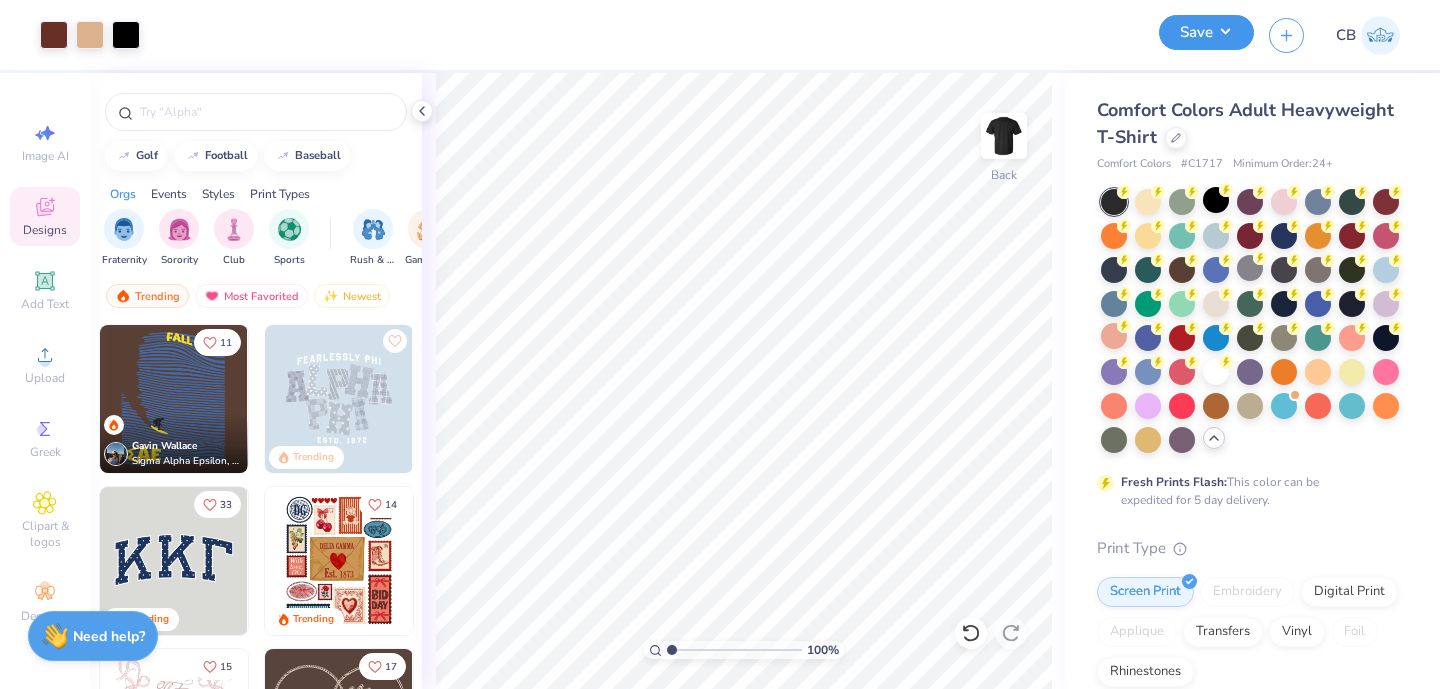 click on "Save" at bounding box center (1206, 32) 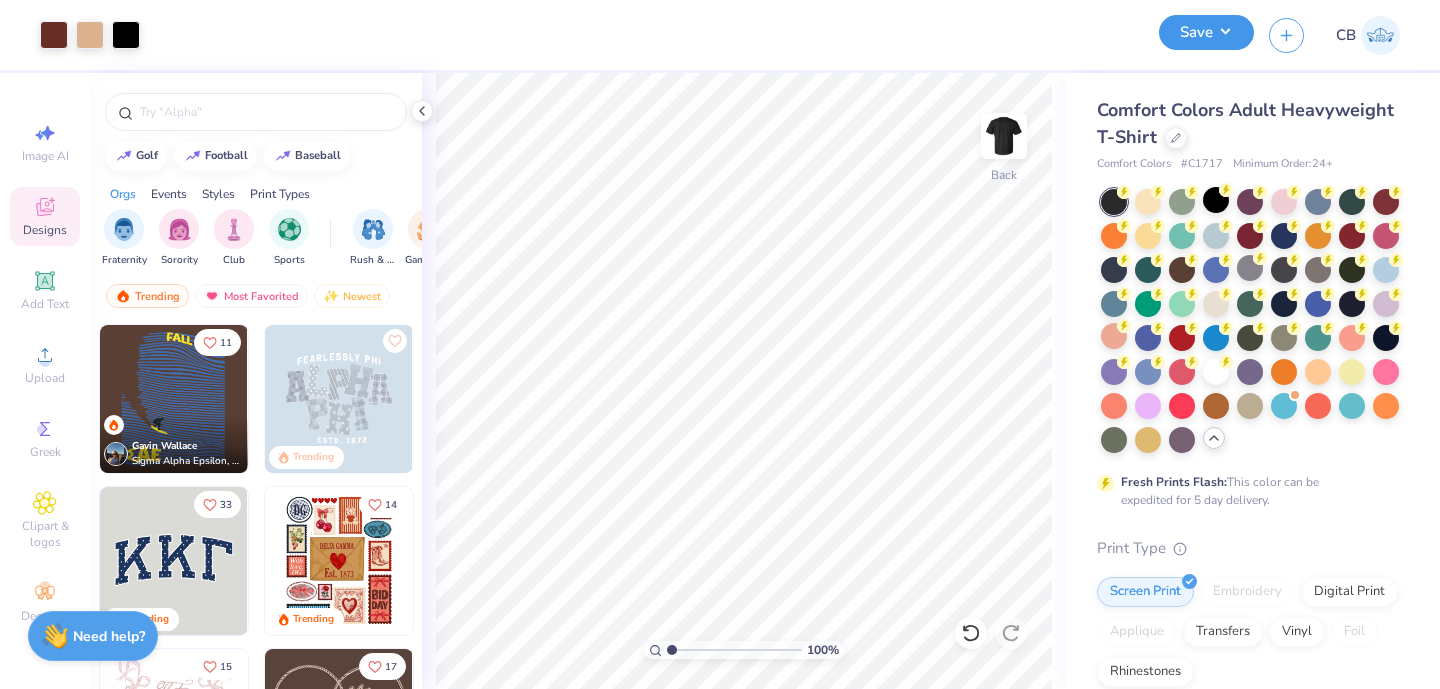 scroll, scrollTop: 0, scrollLeft: 0, axis: both 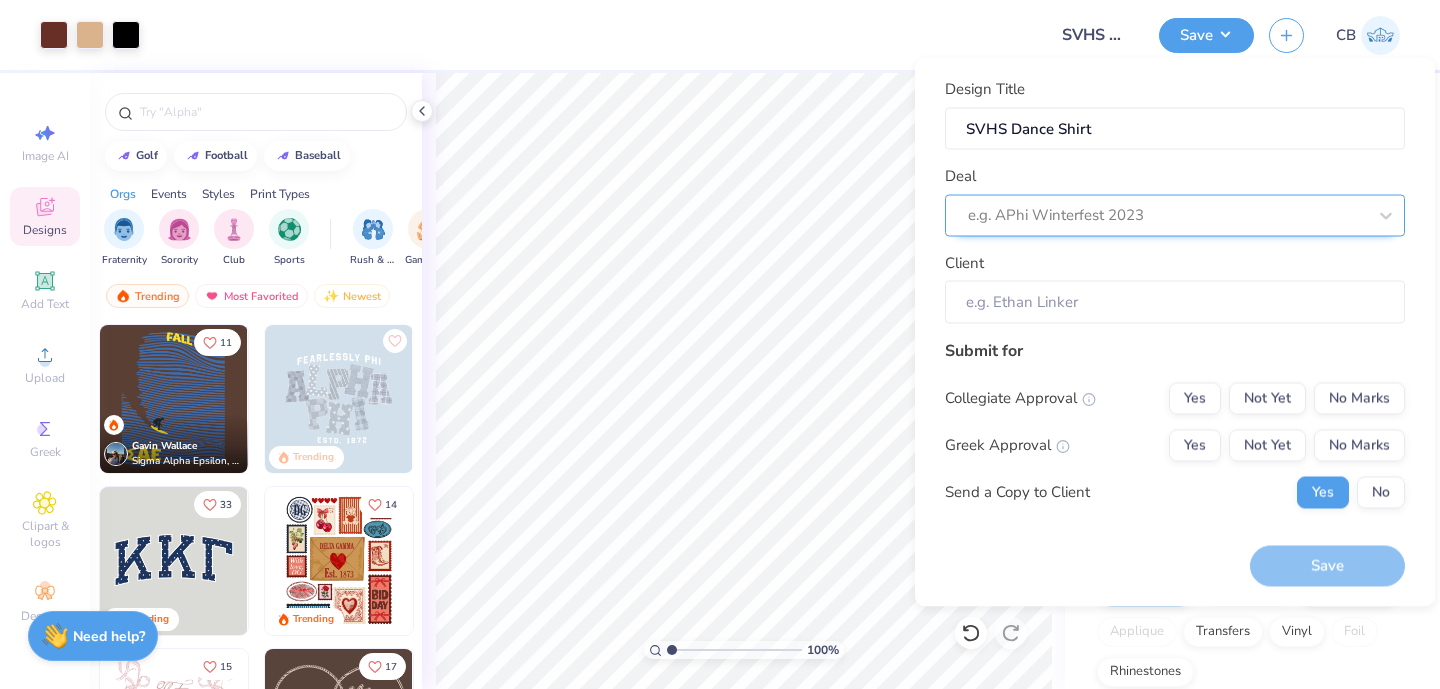 click at bounding box center [1167, 215] 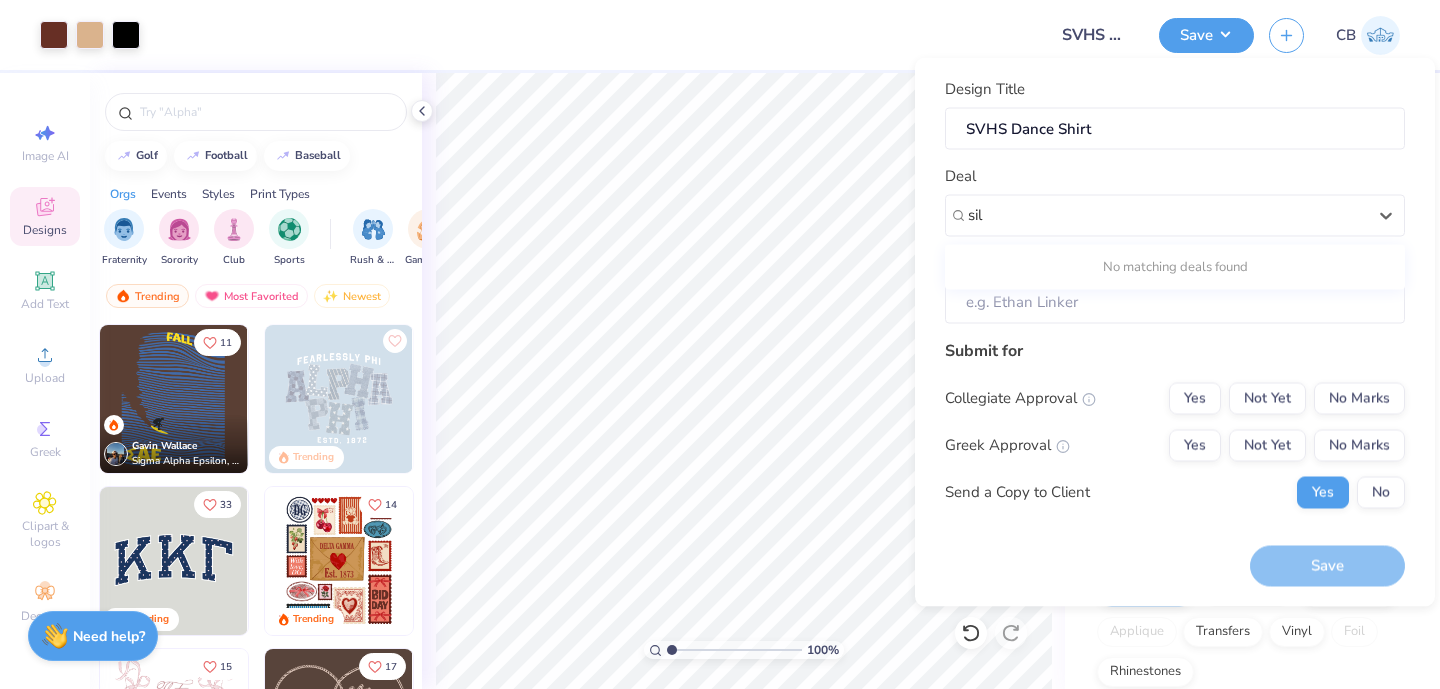 type on "sil" 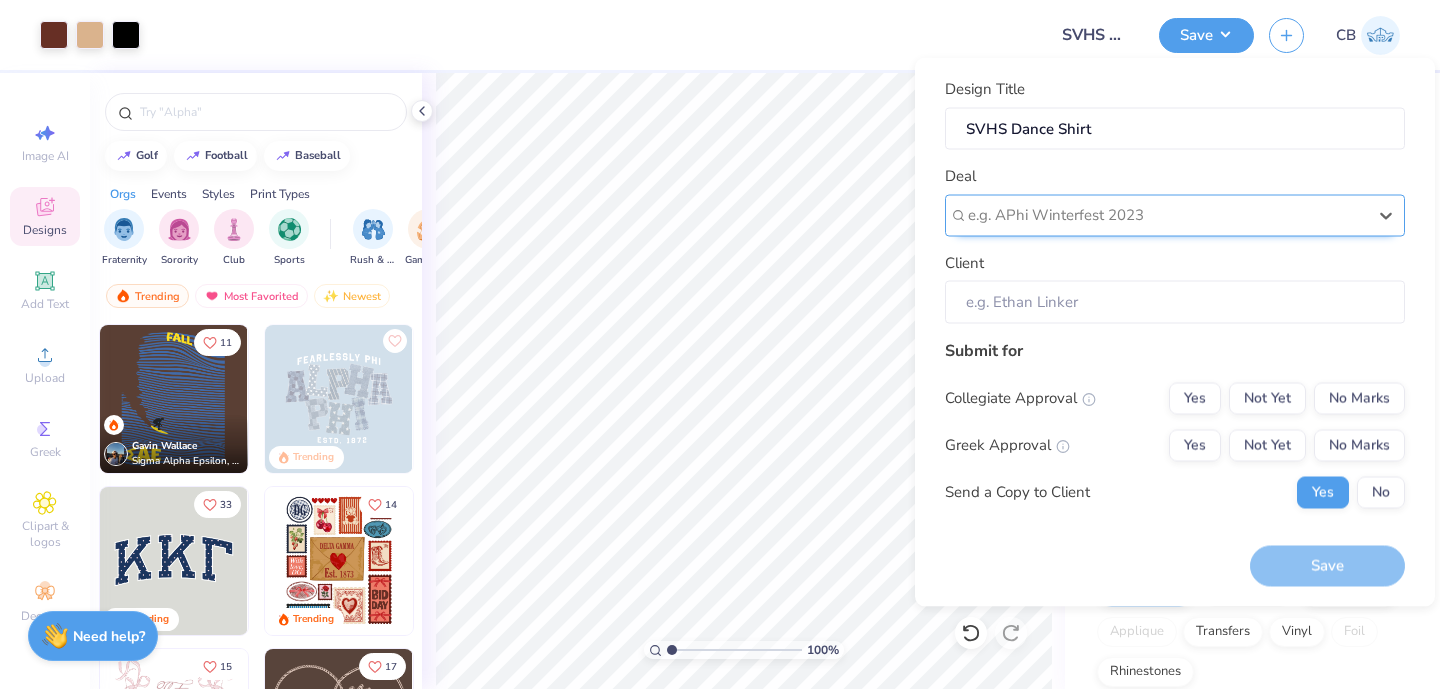 click at bounding box center [1167, 215] 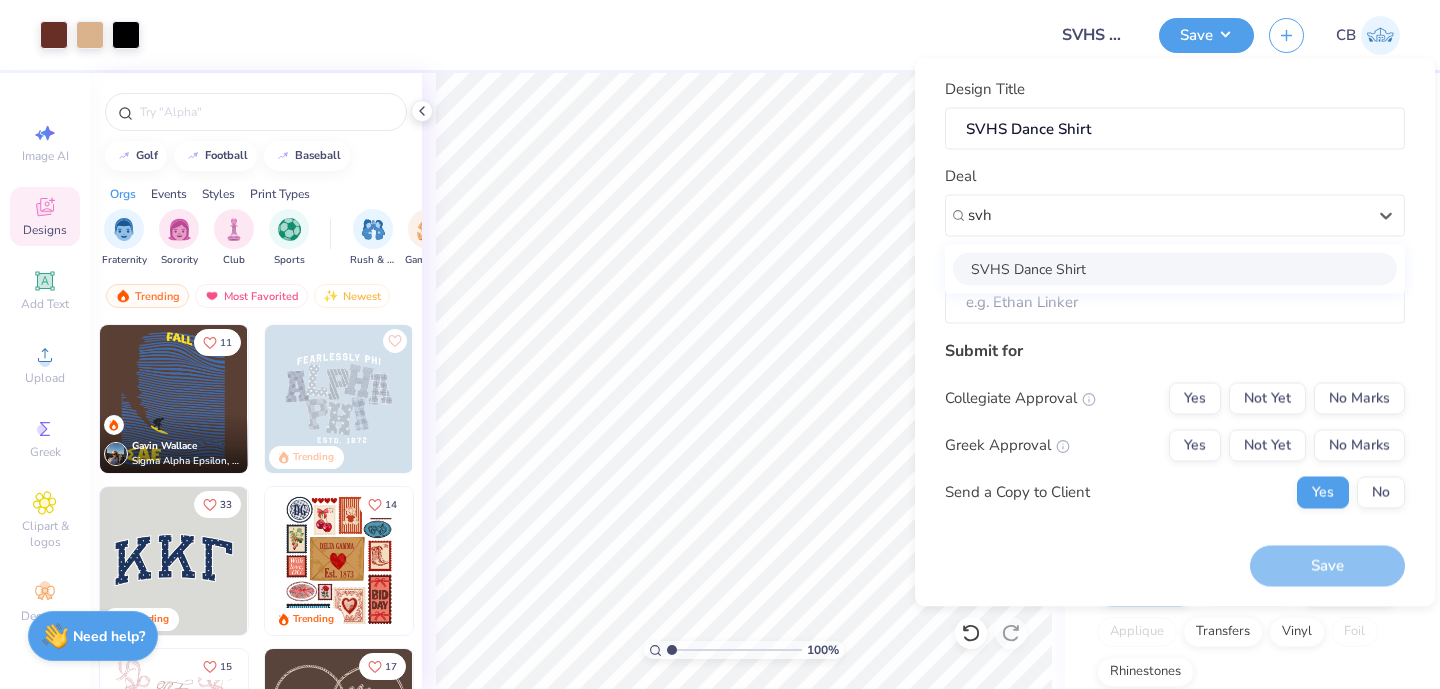 click on "SVHS Dance Shirt" at bounding box center [1175, 268] 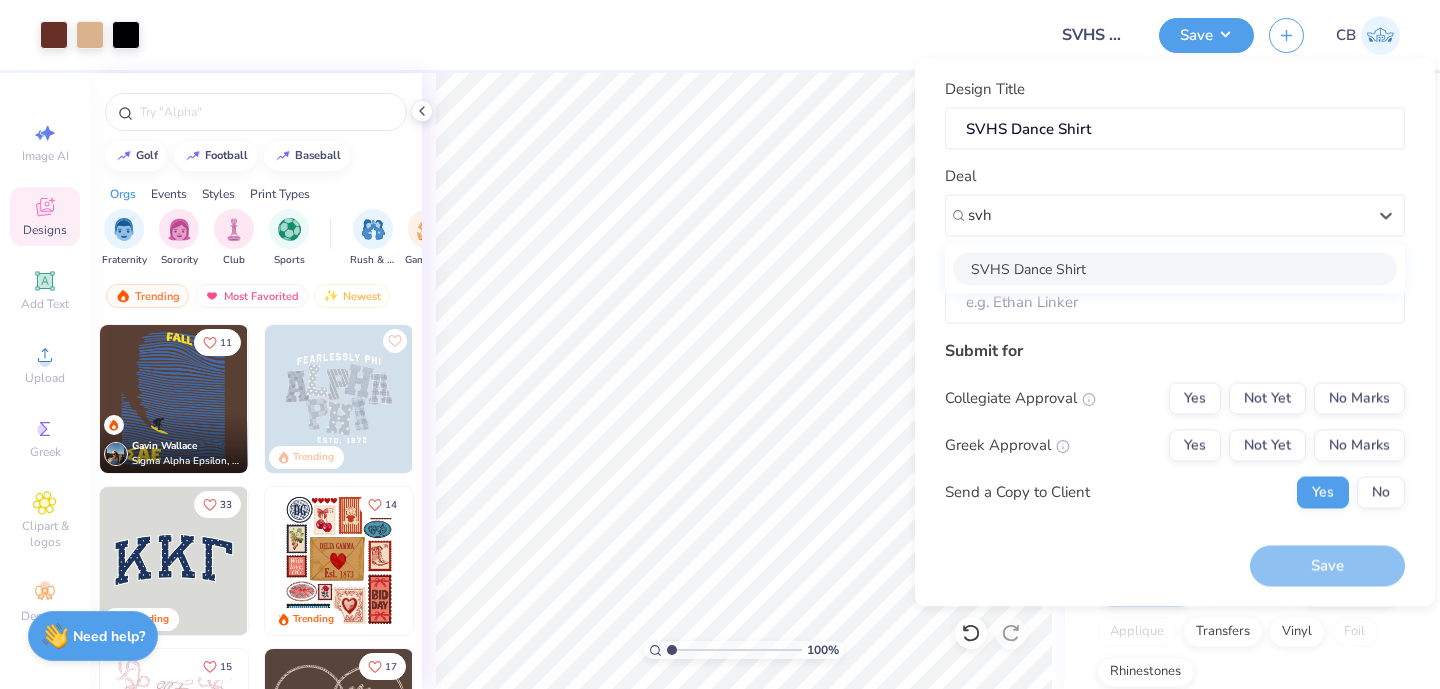 type on "svh" 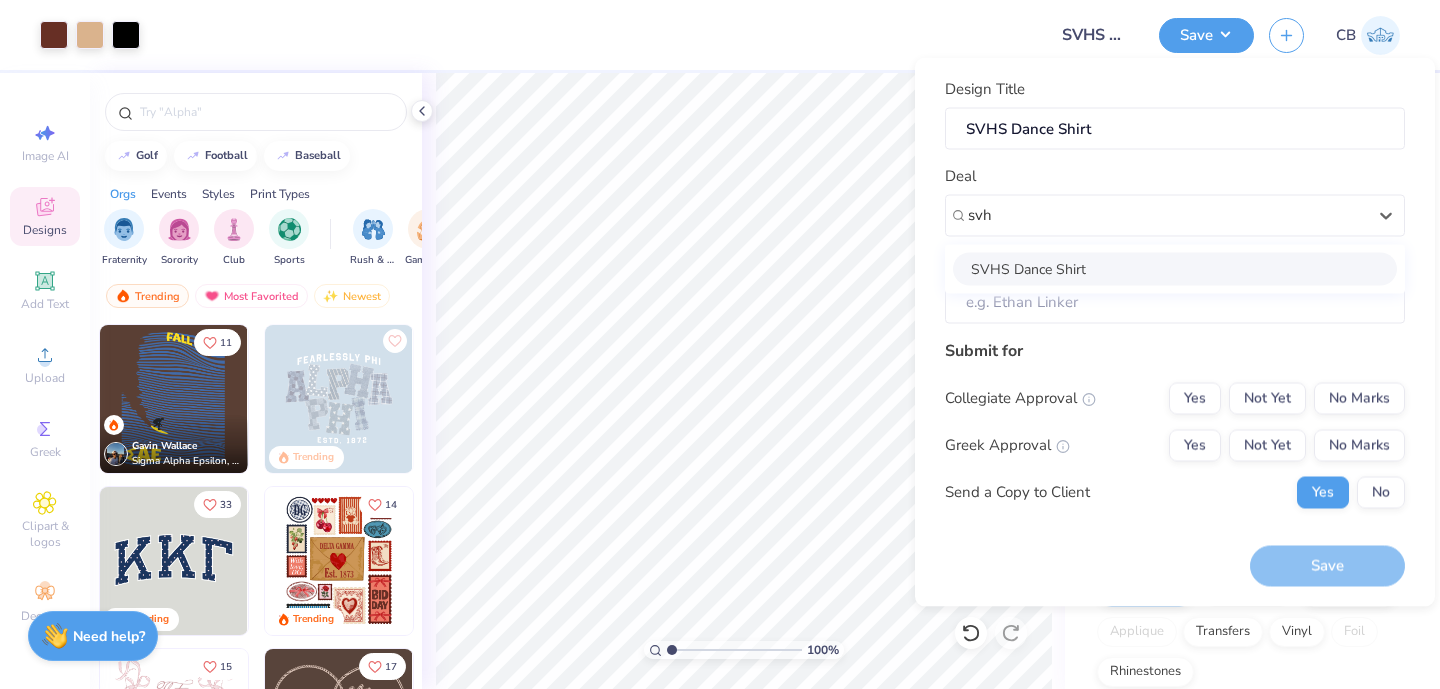 type 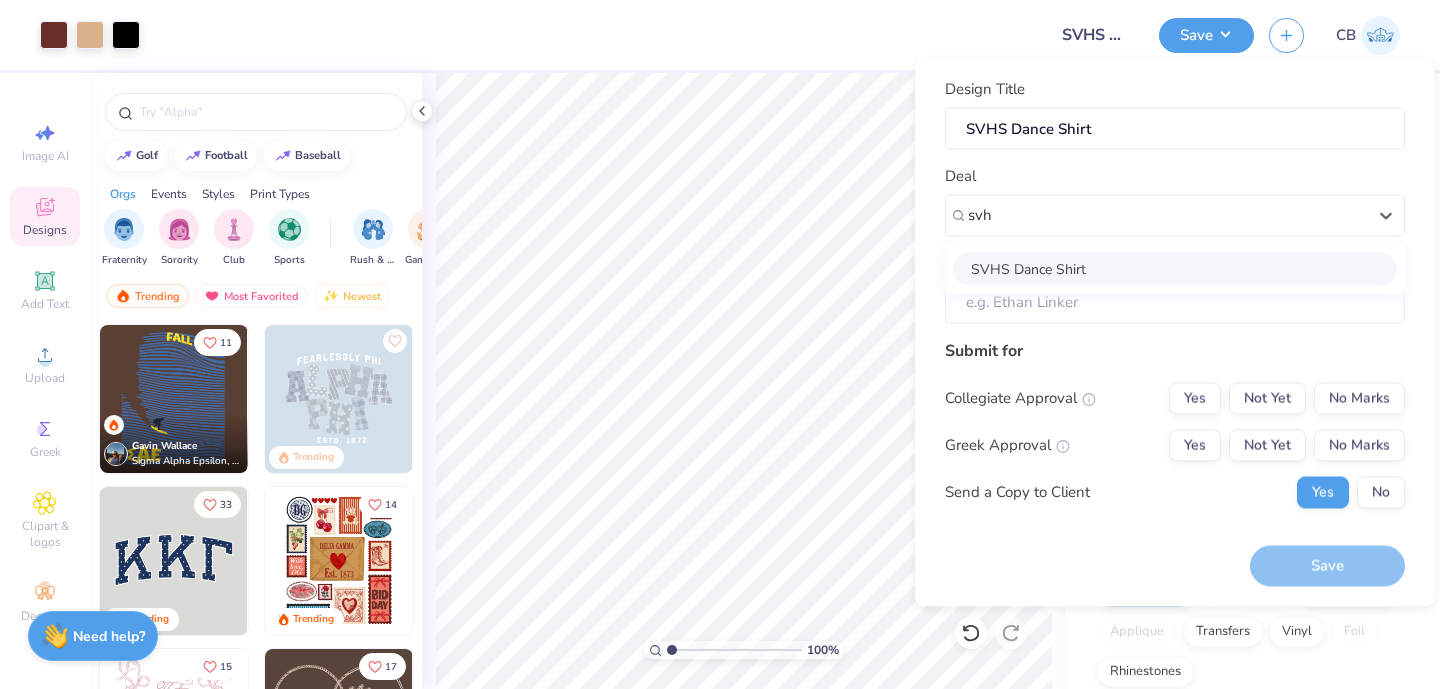 type on "Melanie Phillips" 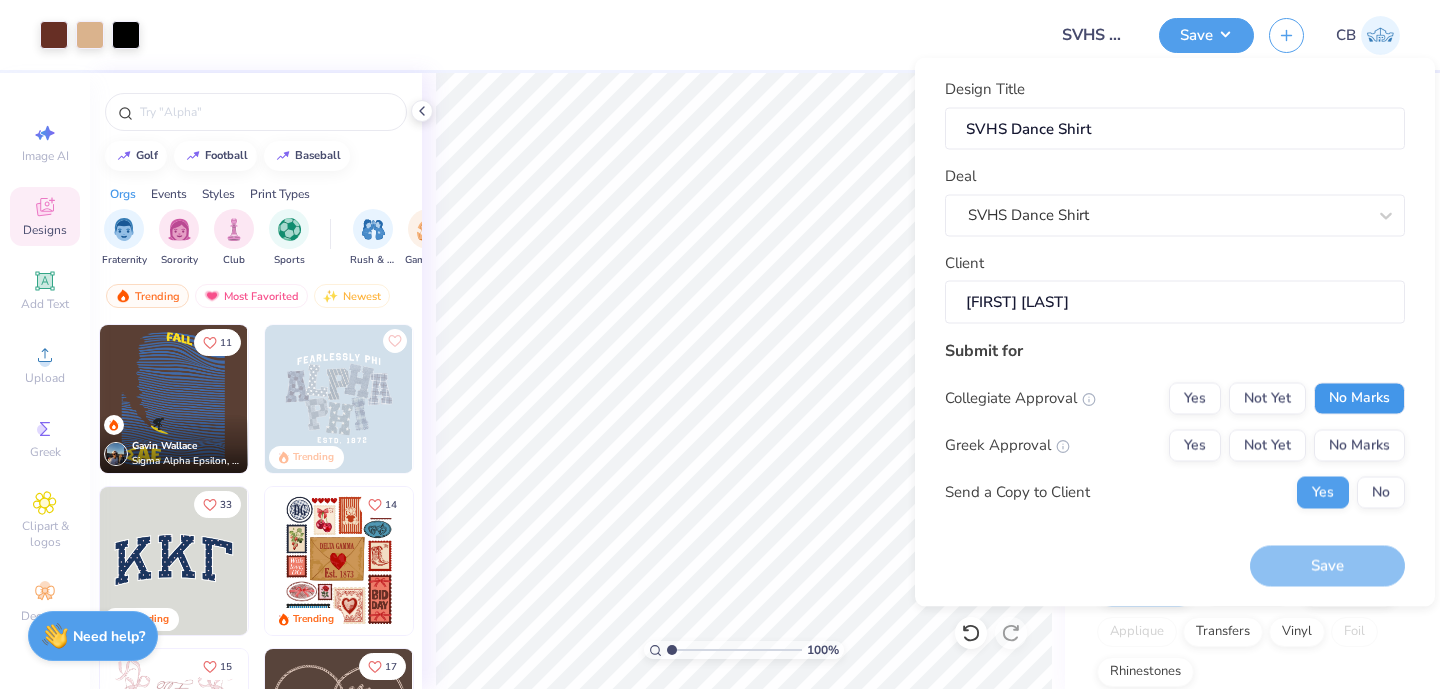 click on "No Marks" at bounding box center (1359, 398) 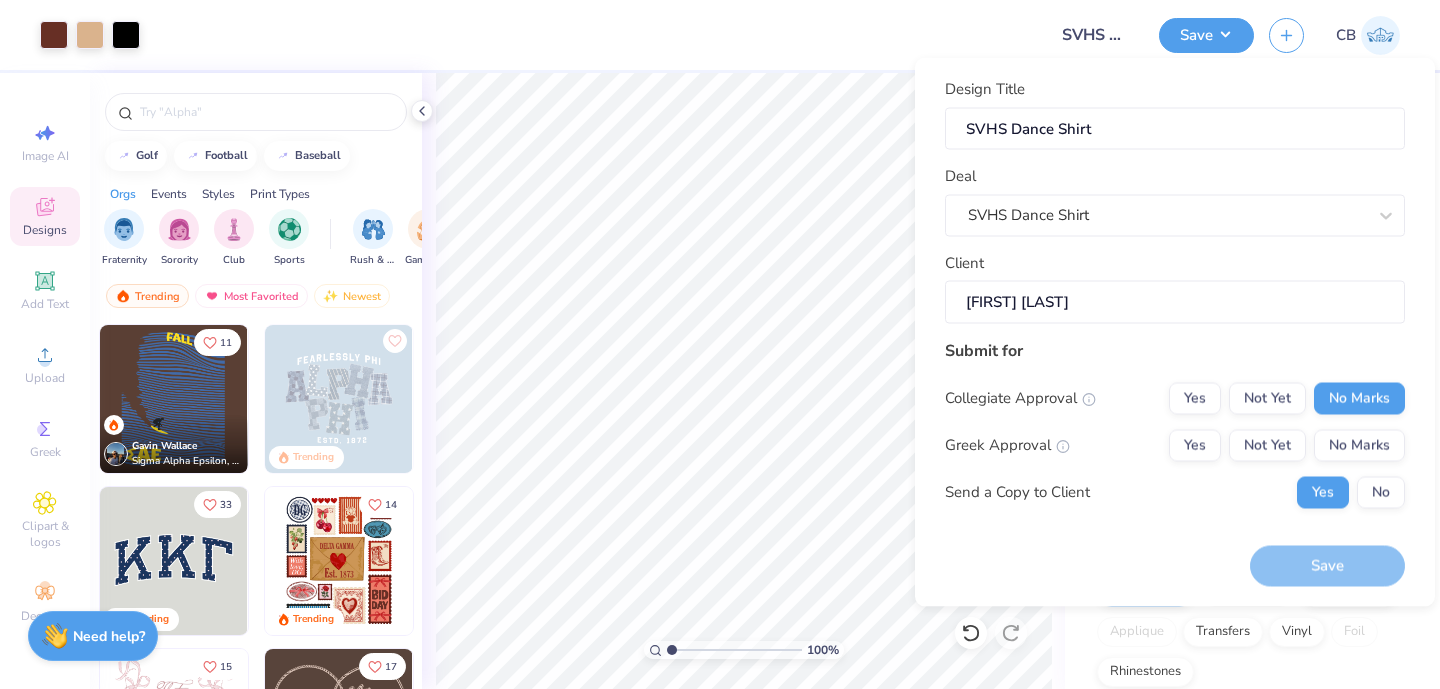 click on "Collegiate Approval Yes Not Yet No Marks Greek Approval Yes Not Yet No Marks Send a Copy to Client Yes No" at bounding box center (1175, 445) 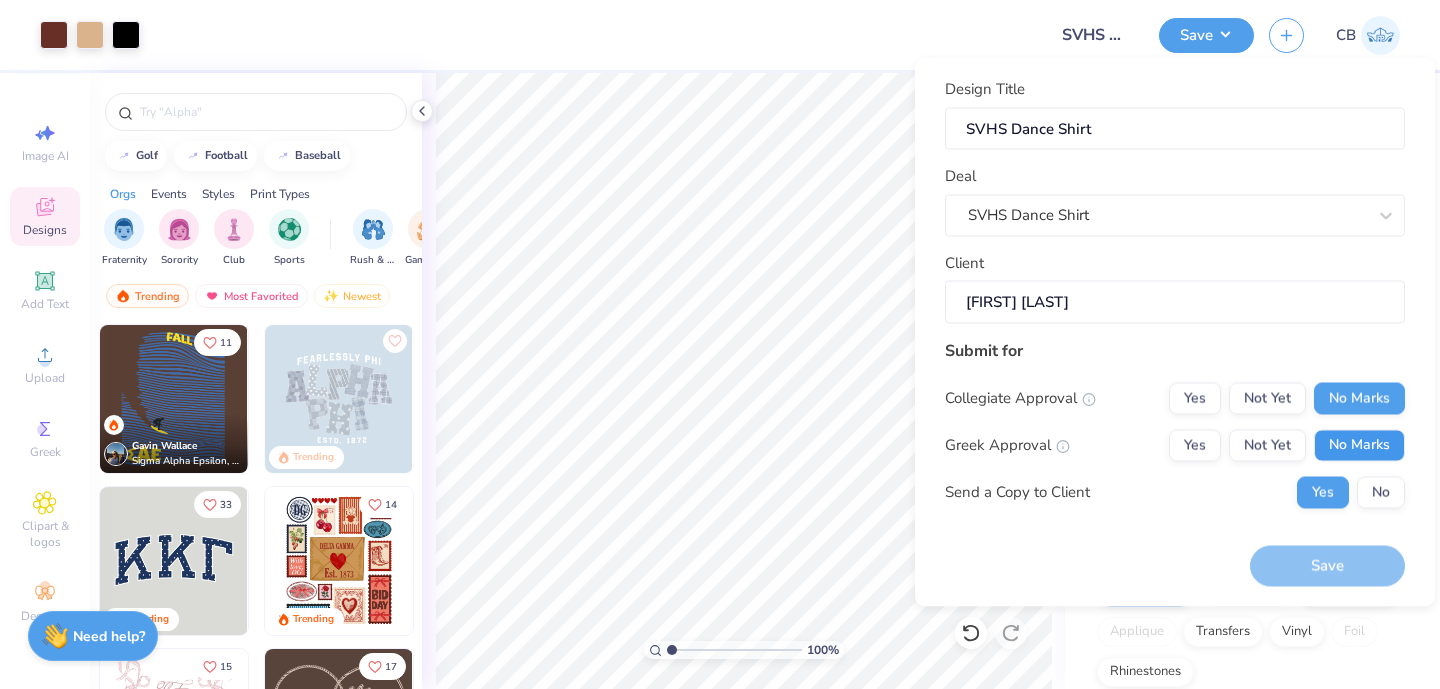 click on "No Marks" at bounding box center (1359, 445) 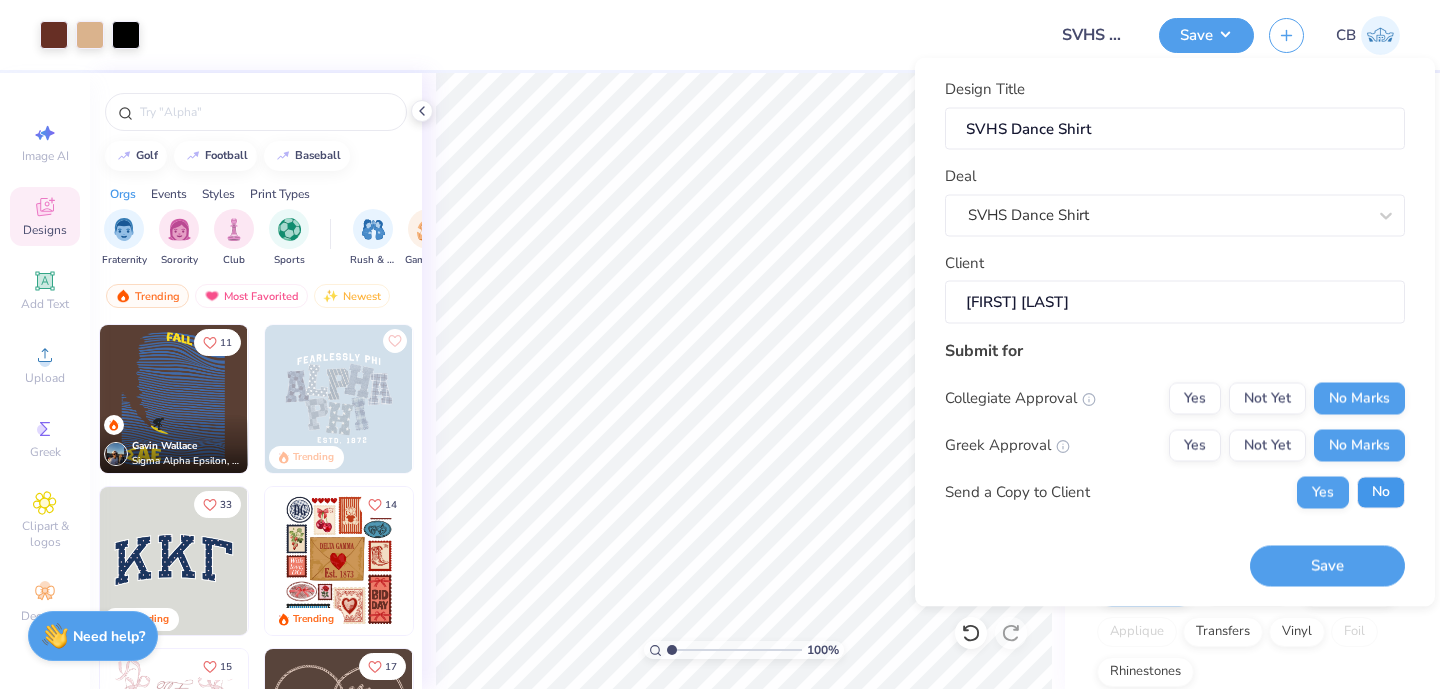 click on "No" at bounding box center (1381, 492) 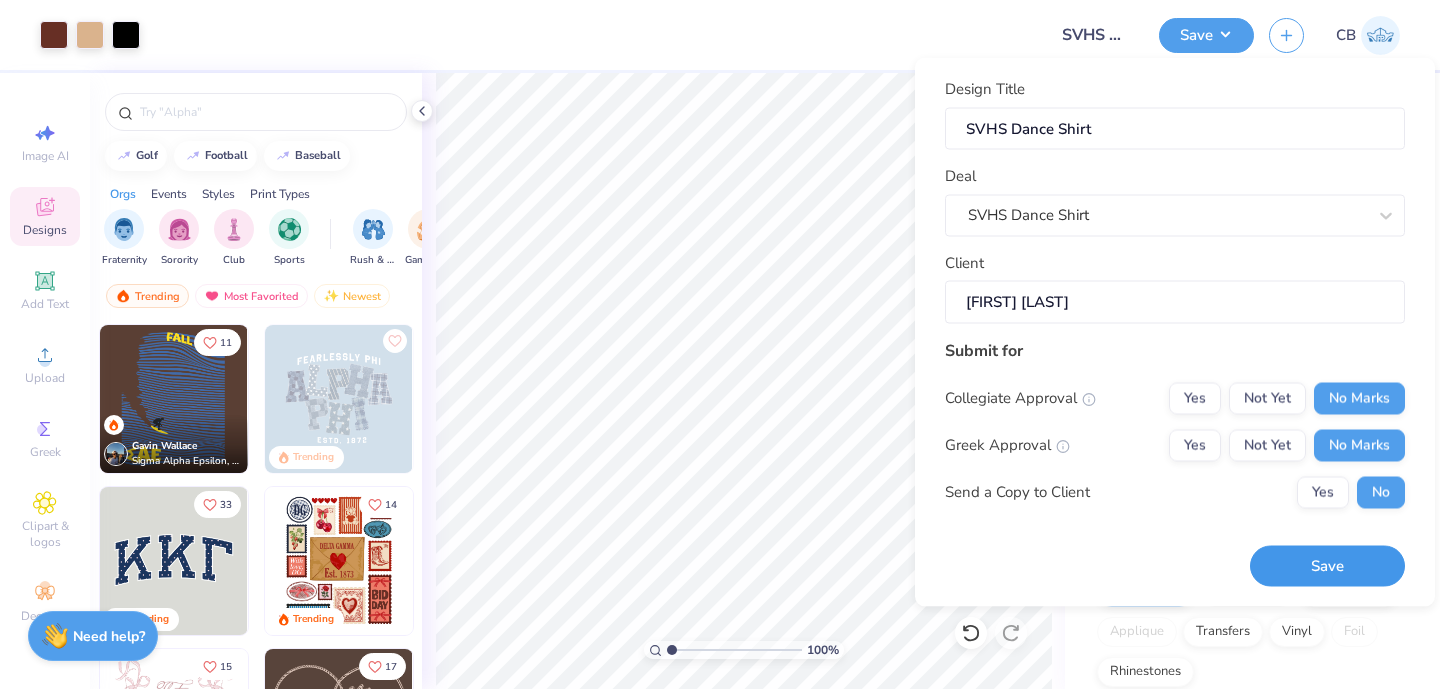 click on "Save" at bounding box center (1327, 566) 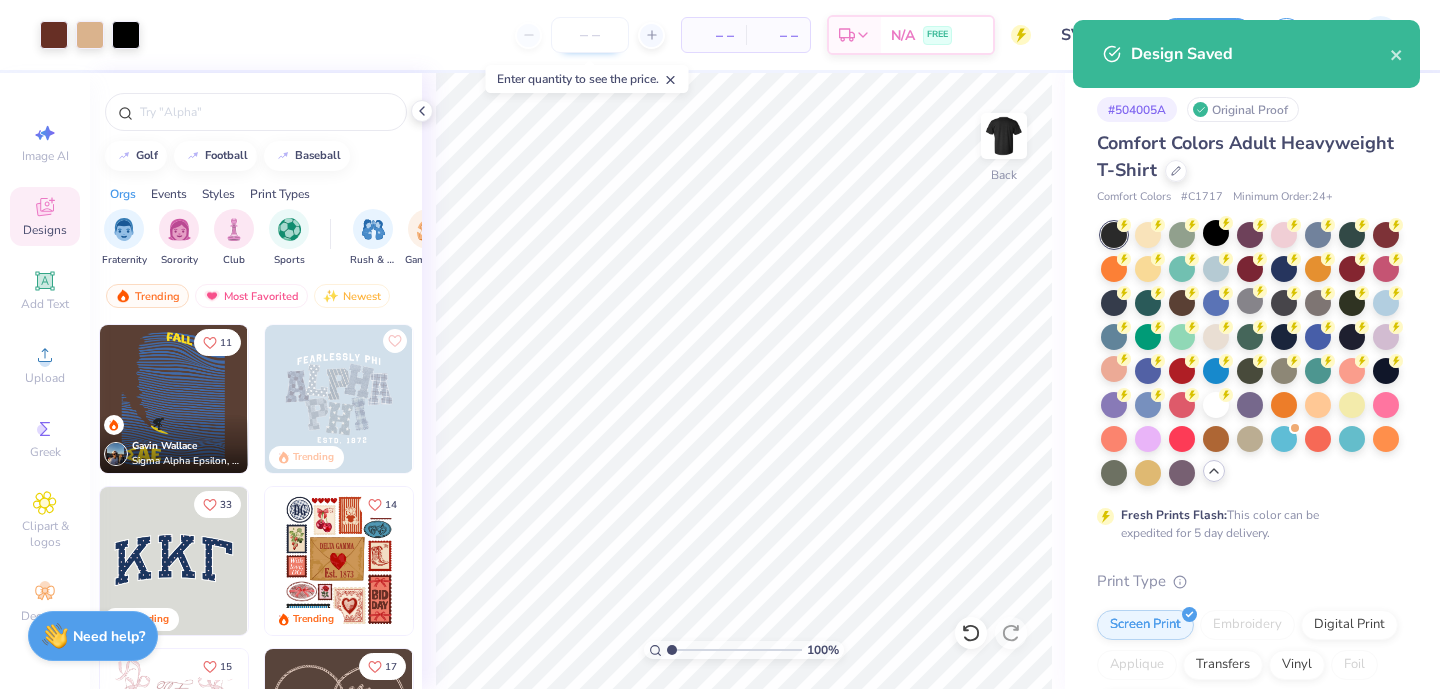 click at bounding box center [590, 35] 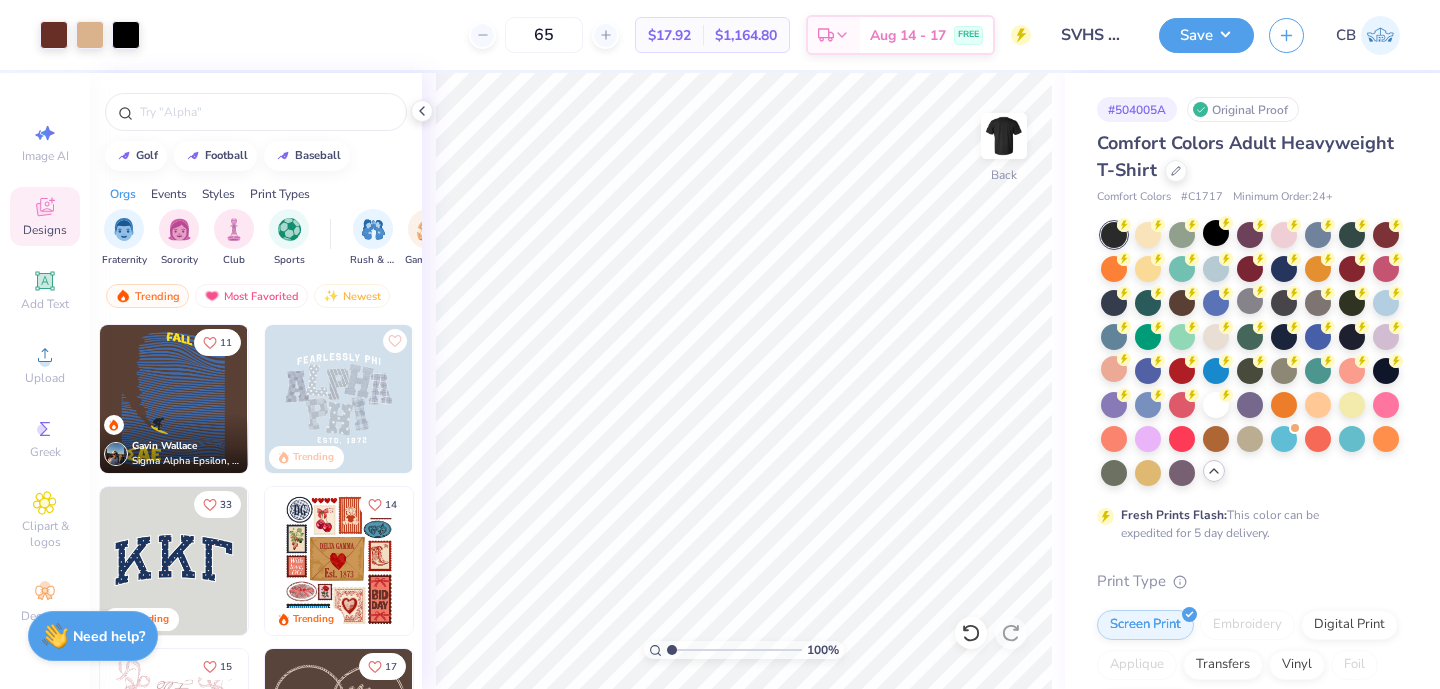 type on "65" 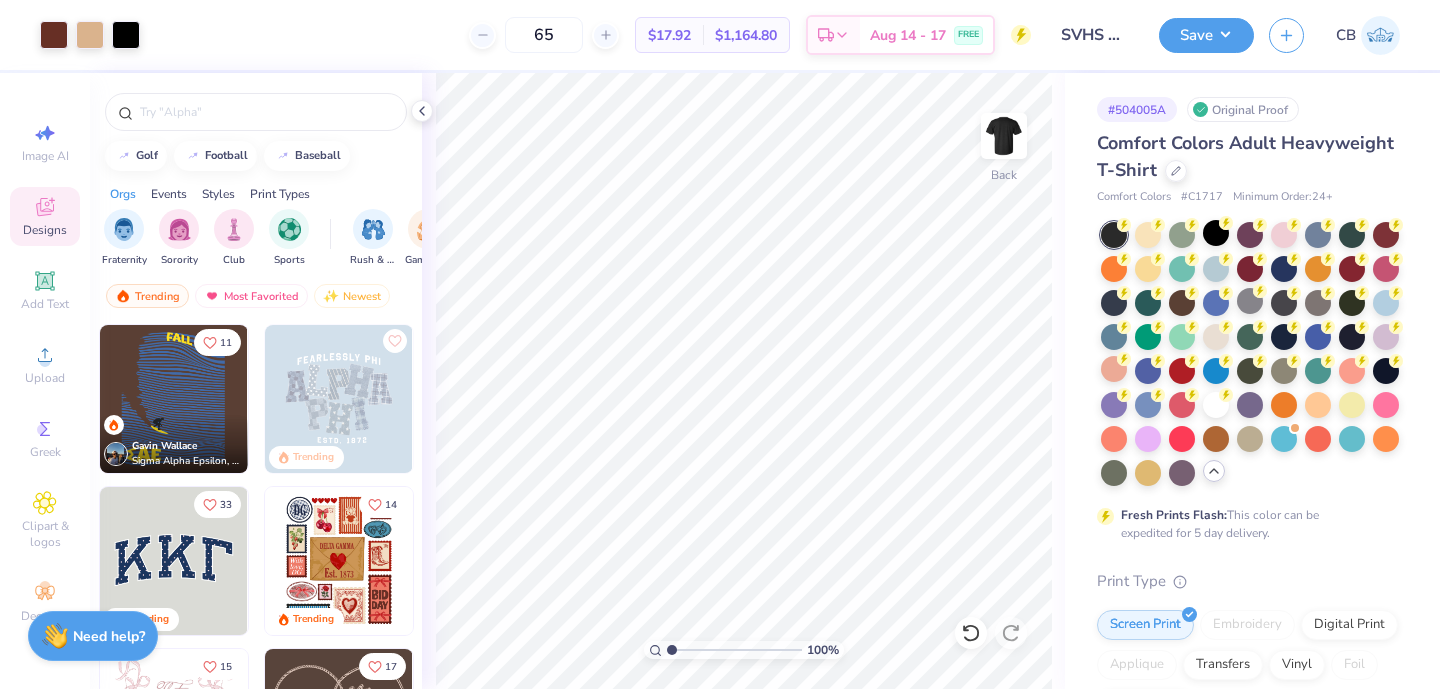 click on "65 $17.92 Per Item $1,164.80 Total Est.  Delivery Aug 14 - 17 FREE" at bounding box center [593, 35] 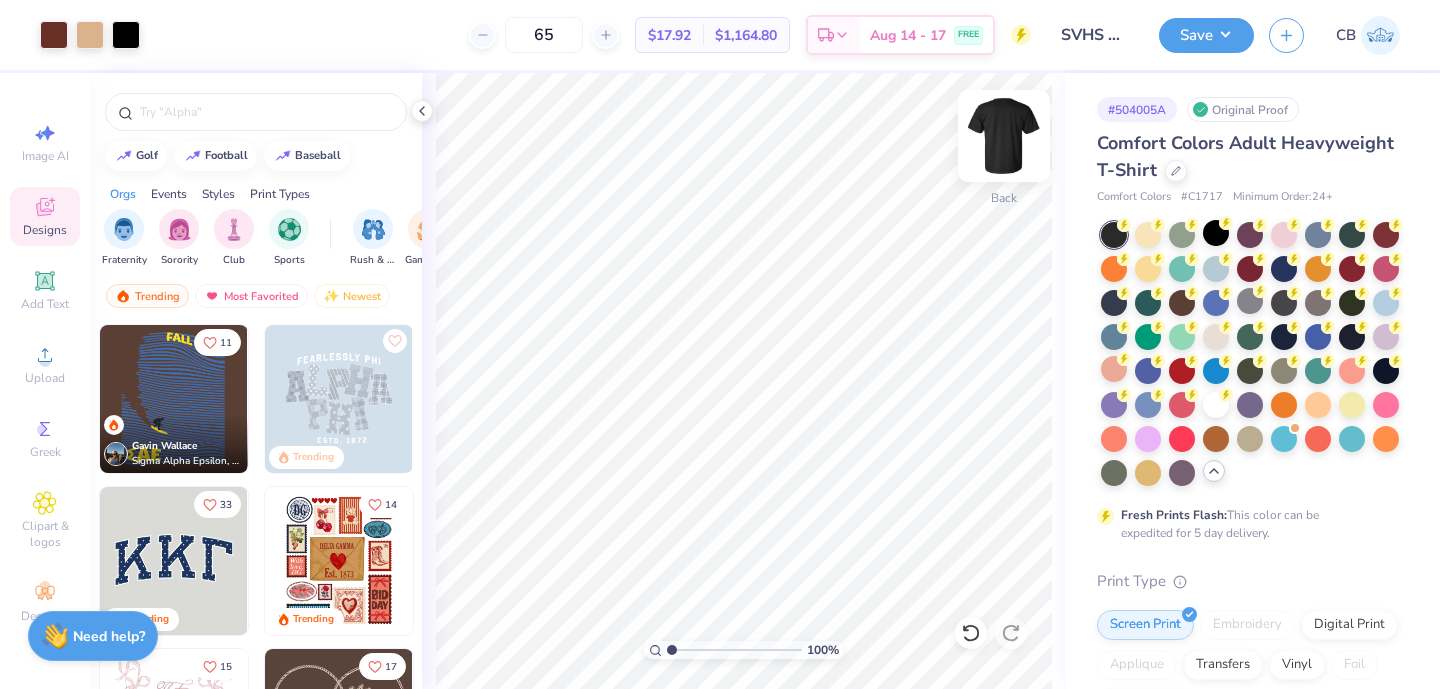 click at bounding box center (1004, 136) 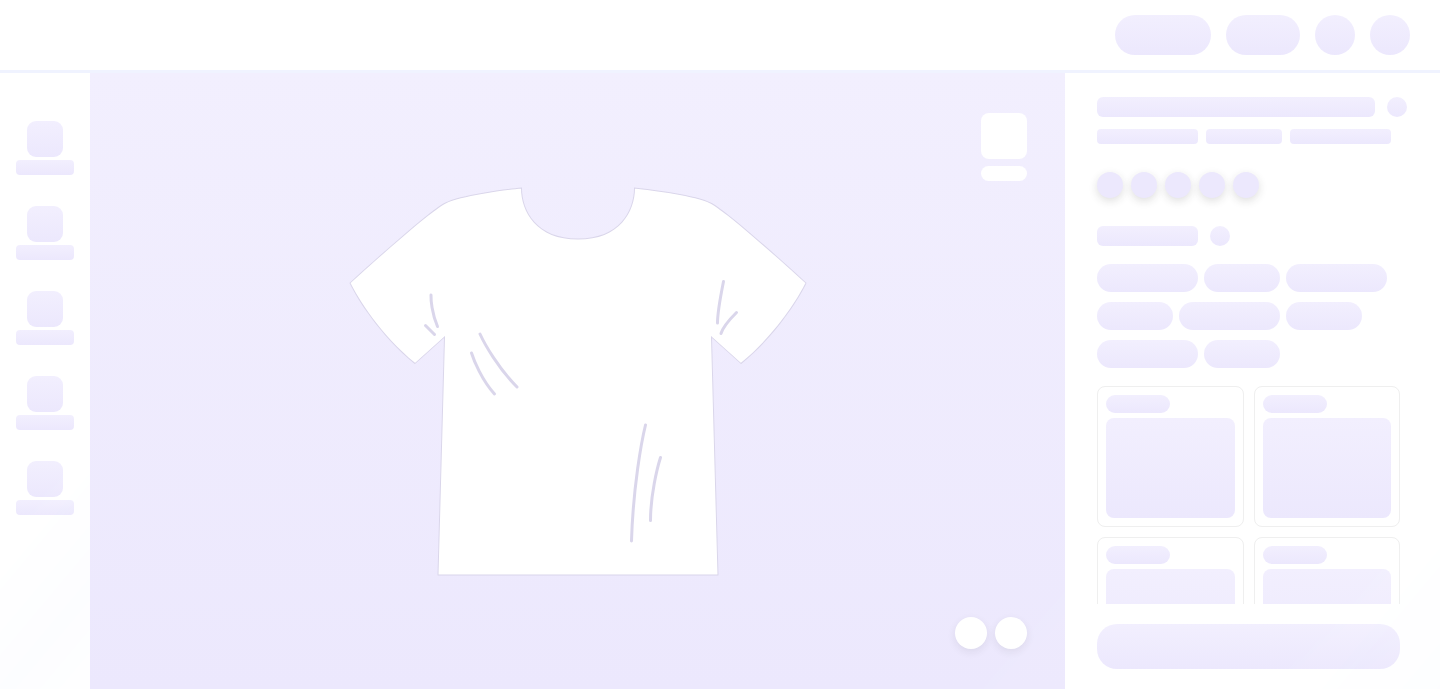 scroll, scrollTop: 0, scrollLeft: 0, axis: both 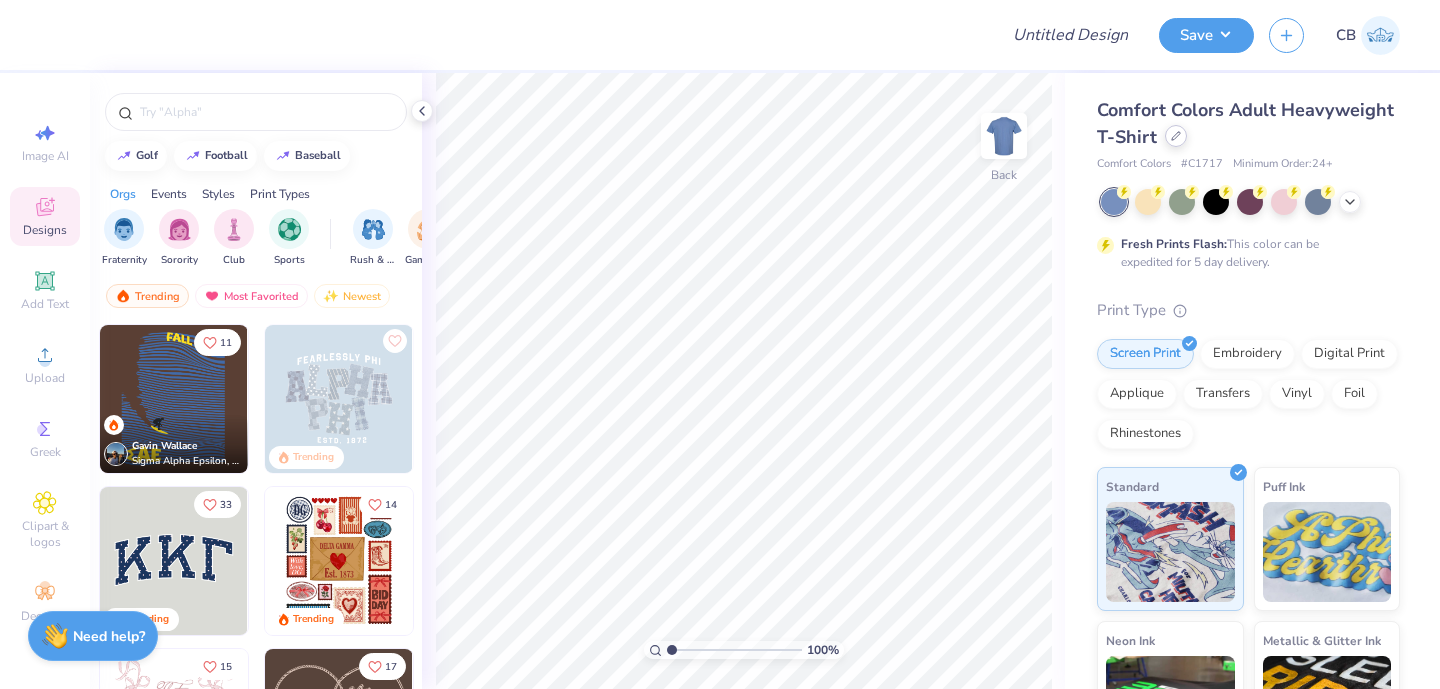 click at bounding box center (1176, 136) 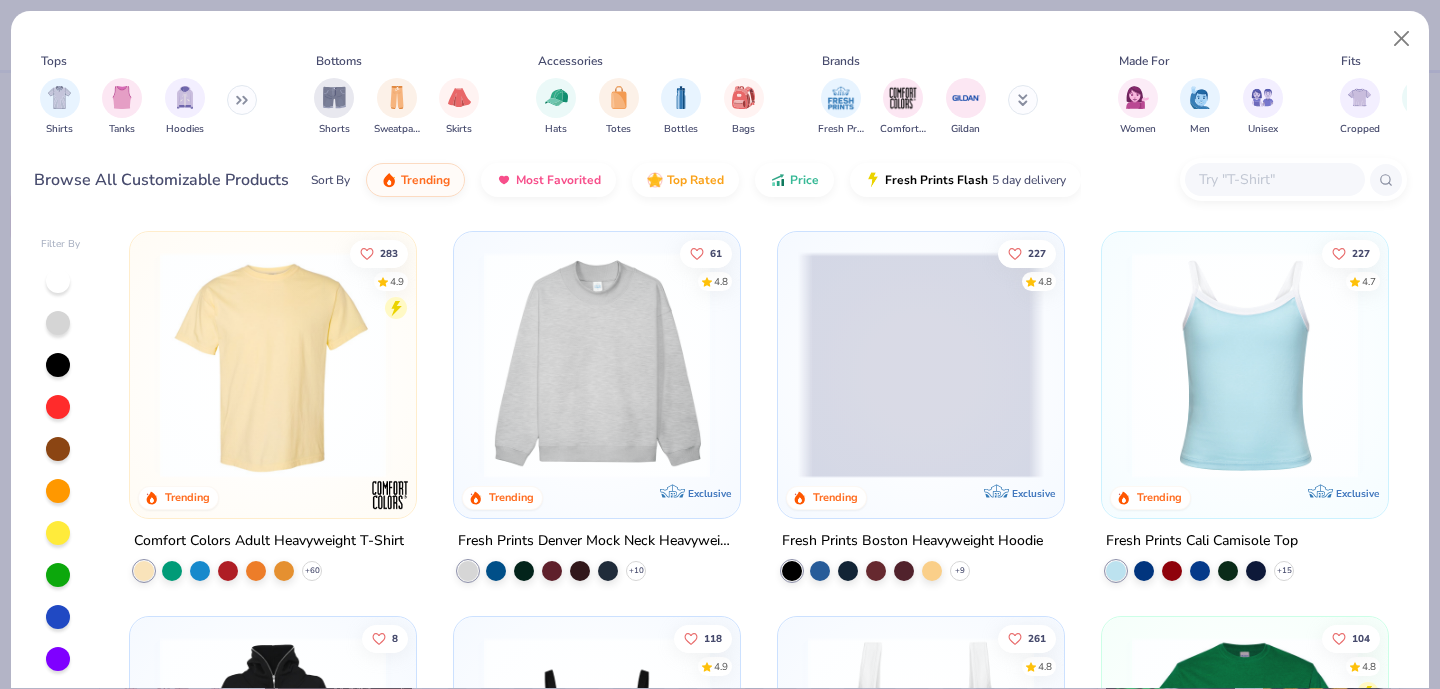 click at bounding box center [1274, 179] 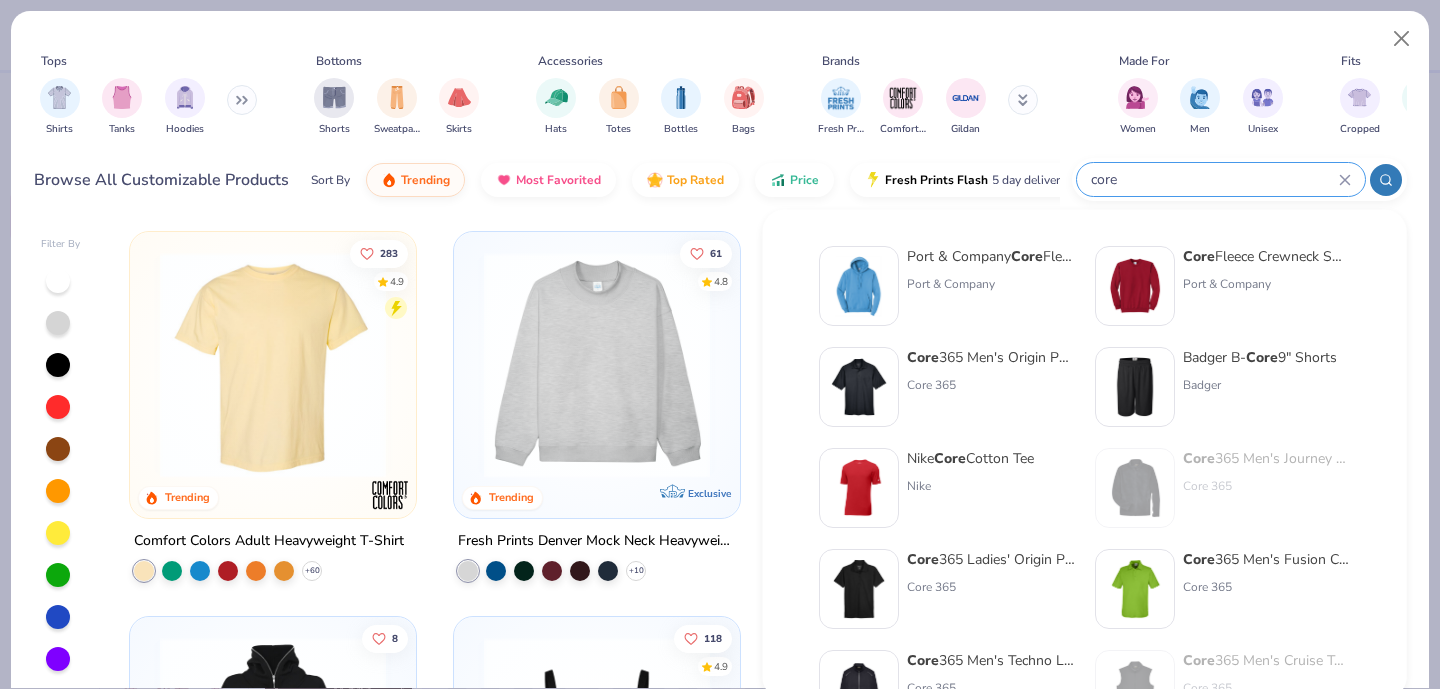 type on "core" 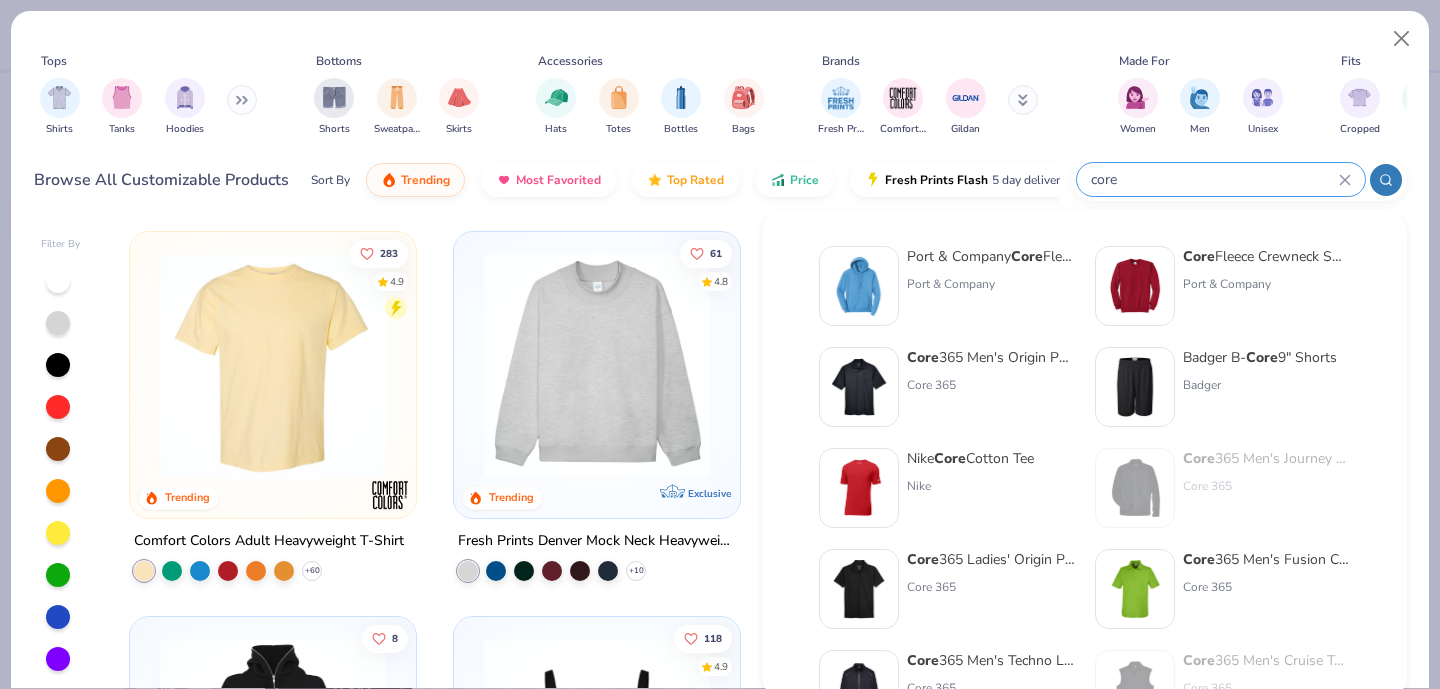 click at bounding box center (859, 387) 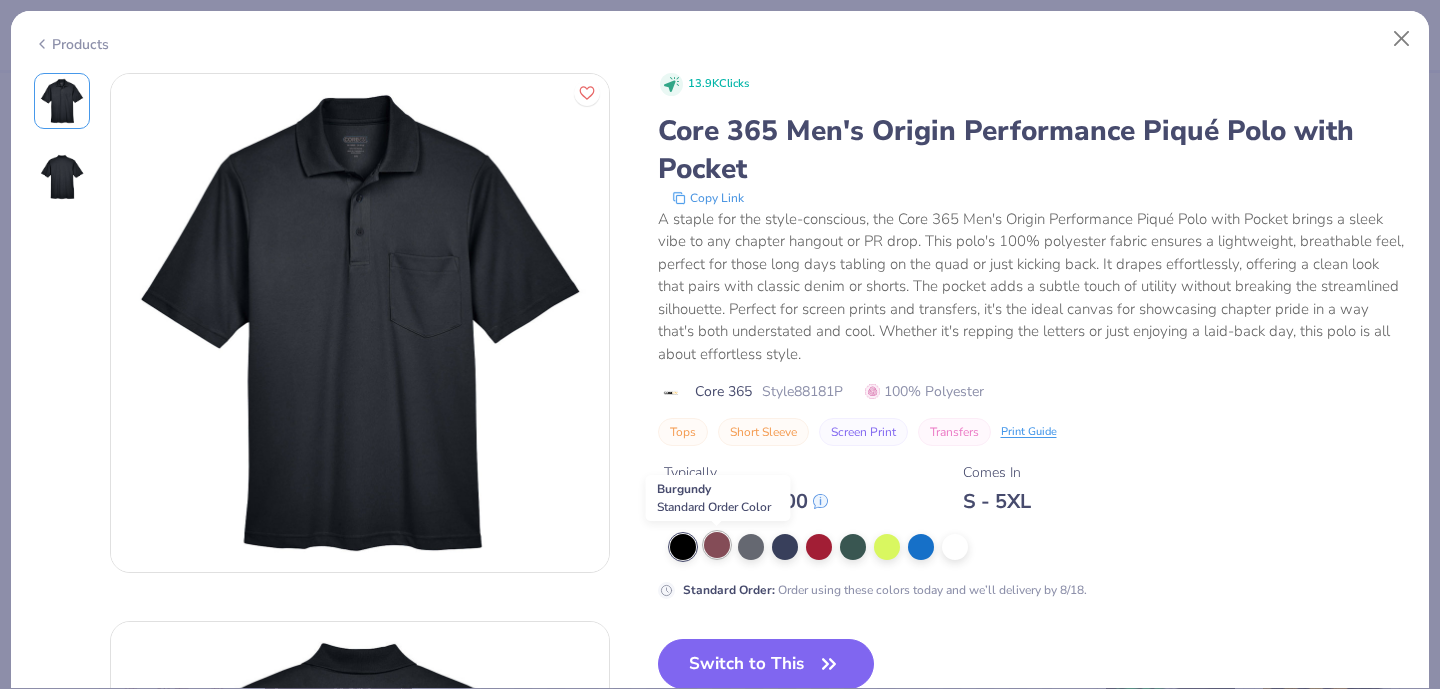 click at bounding box center (717, 545) 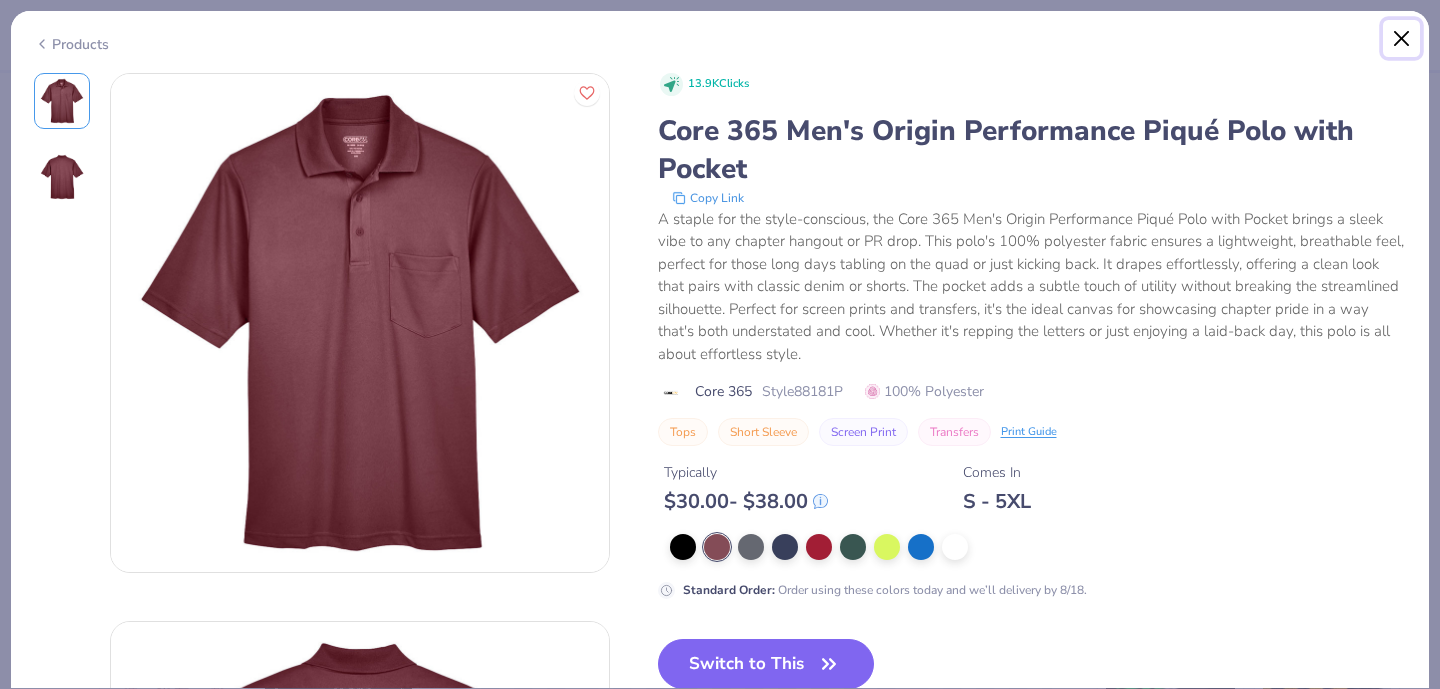 click at bounding box center [1402, 39] 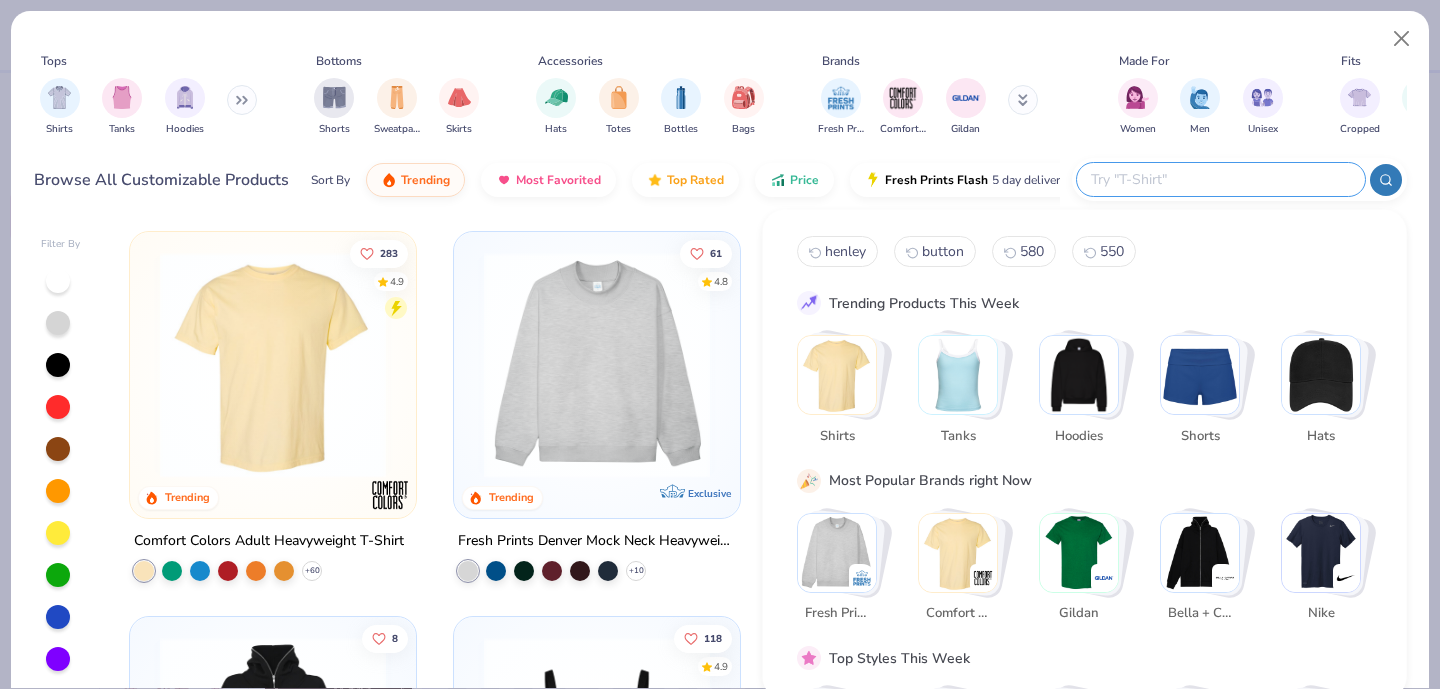 click at bounding box center (1220, 179) 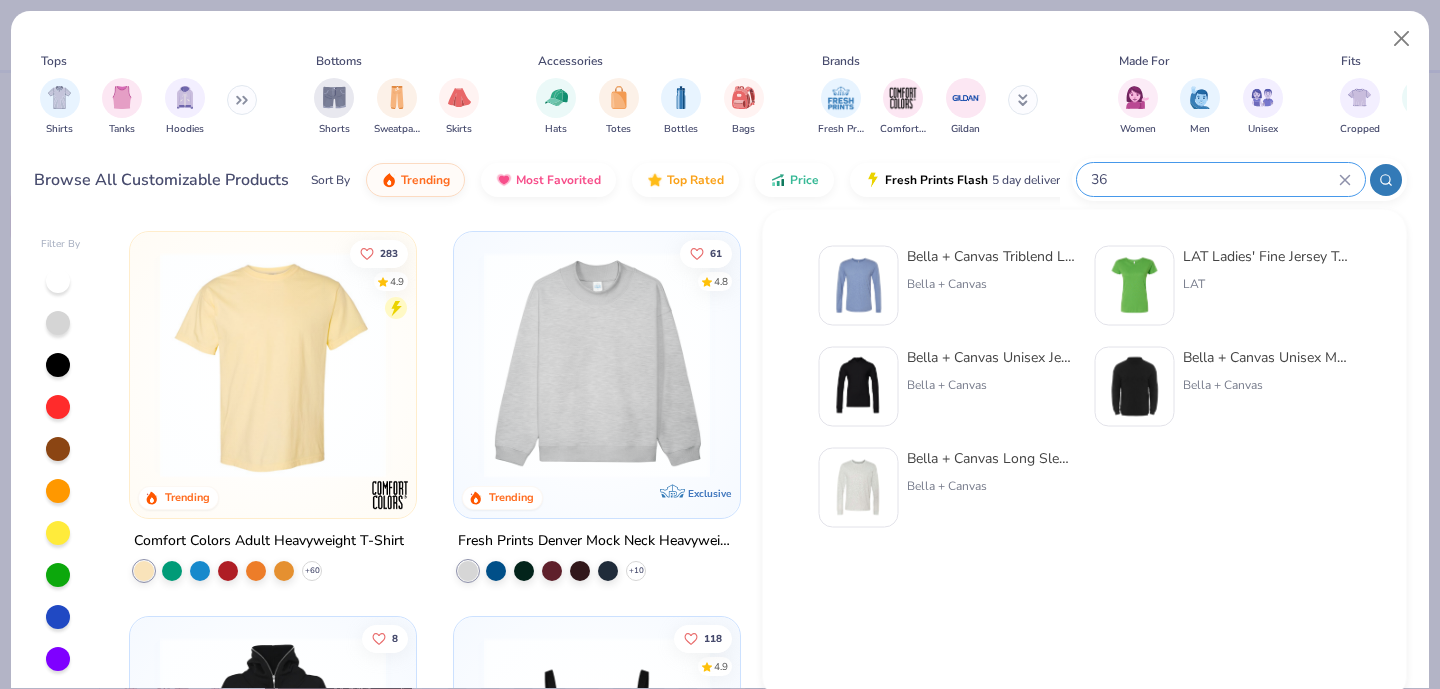 type on "365" 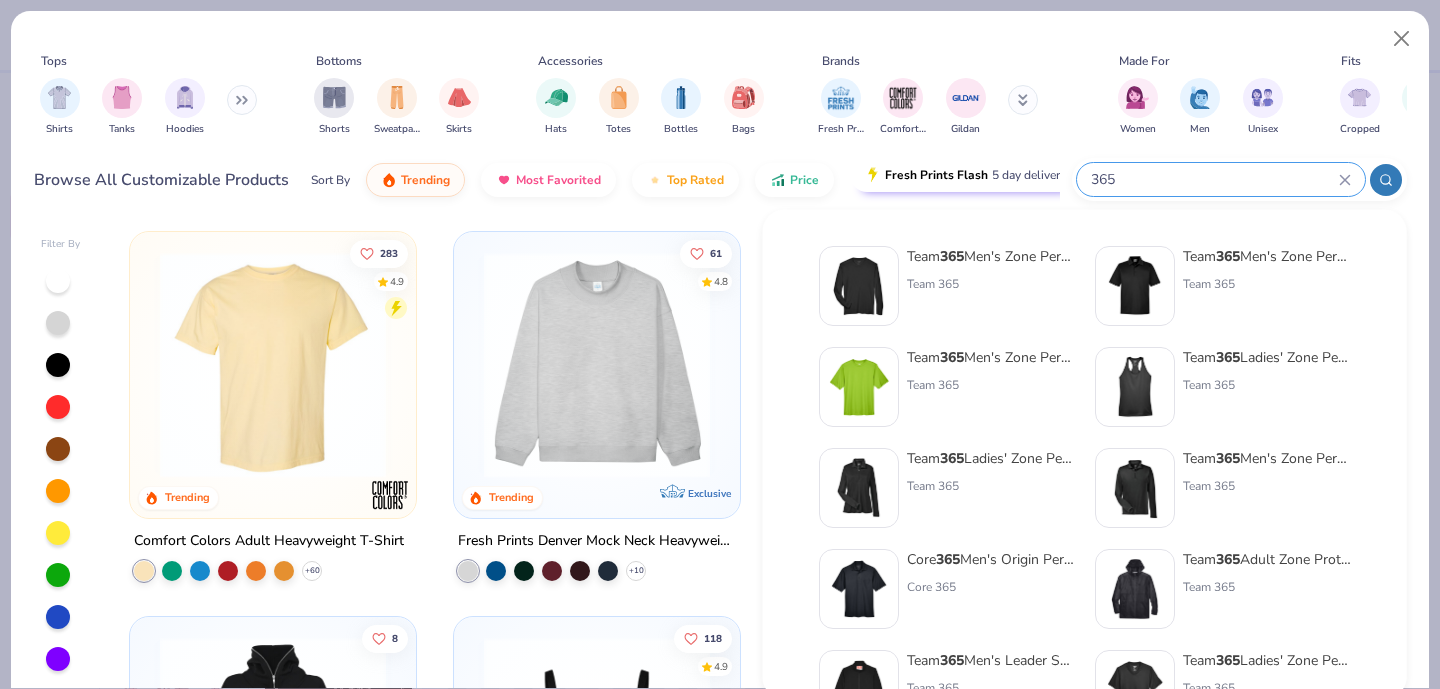 drag, startPoint x: 1140, startPoint y: 176, endPoint x: 1046, endPoint y: 176, distance: 94 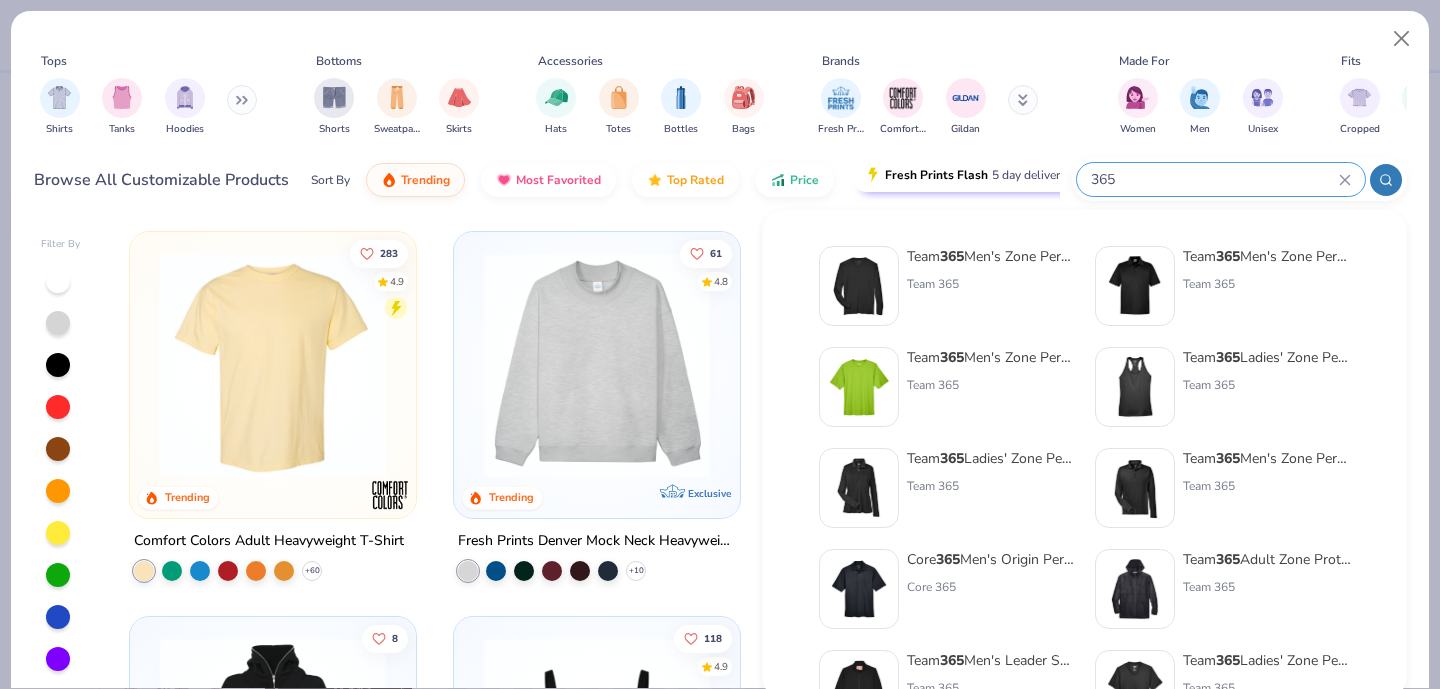 click on "Browse All Customizable Products Sort By Trending Most Favorited Top Rated Price Fresh Prints Flash 5 day delivery 365" at bounding box center (720, 180) 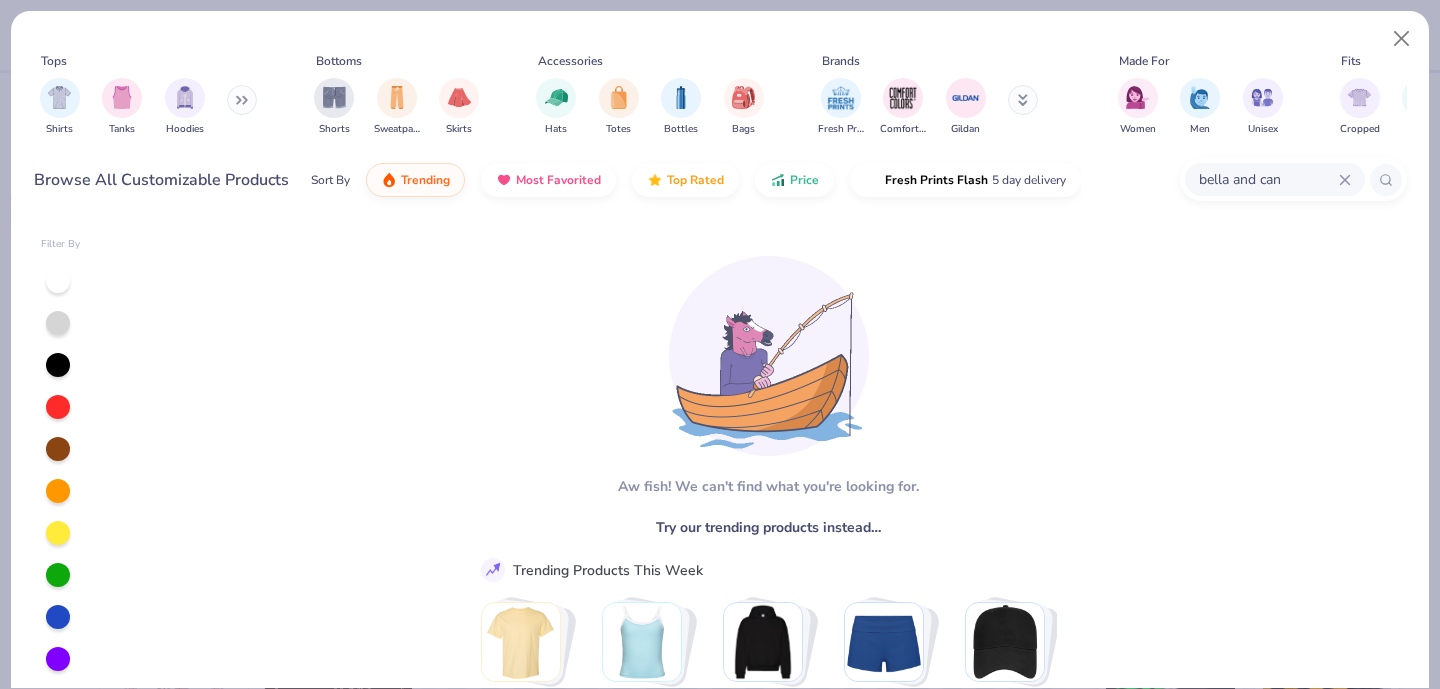 click on "bella and can" at bounding box center [1268, 179] 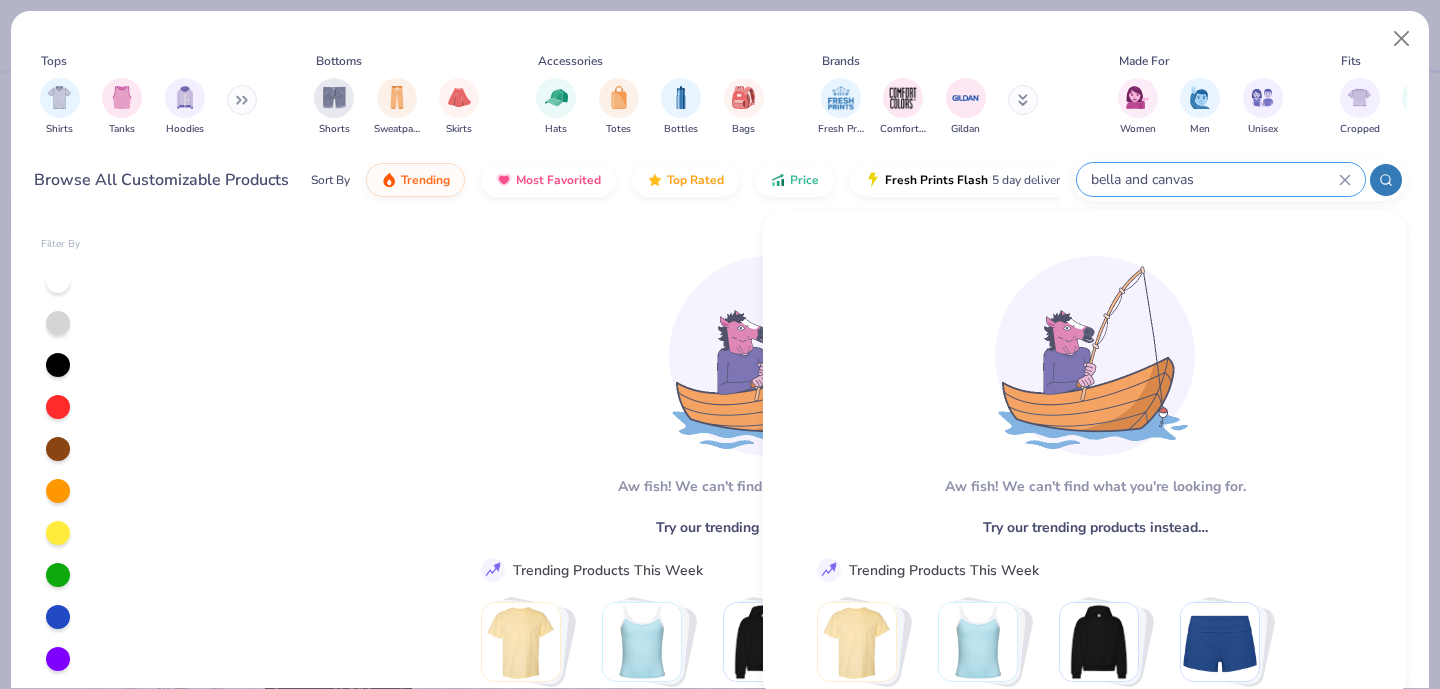 type on "bella and canvas" 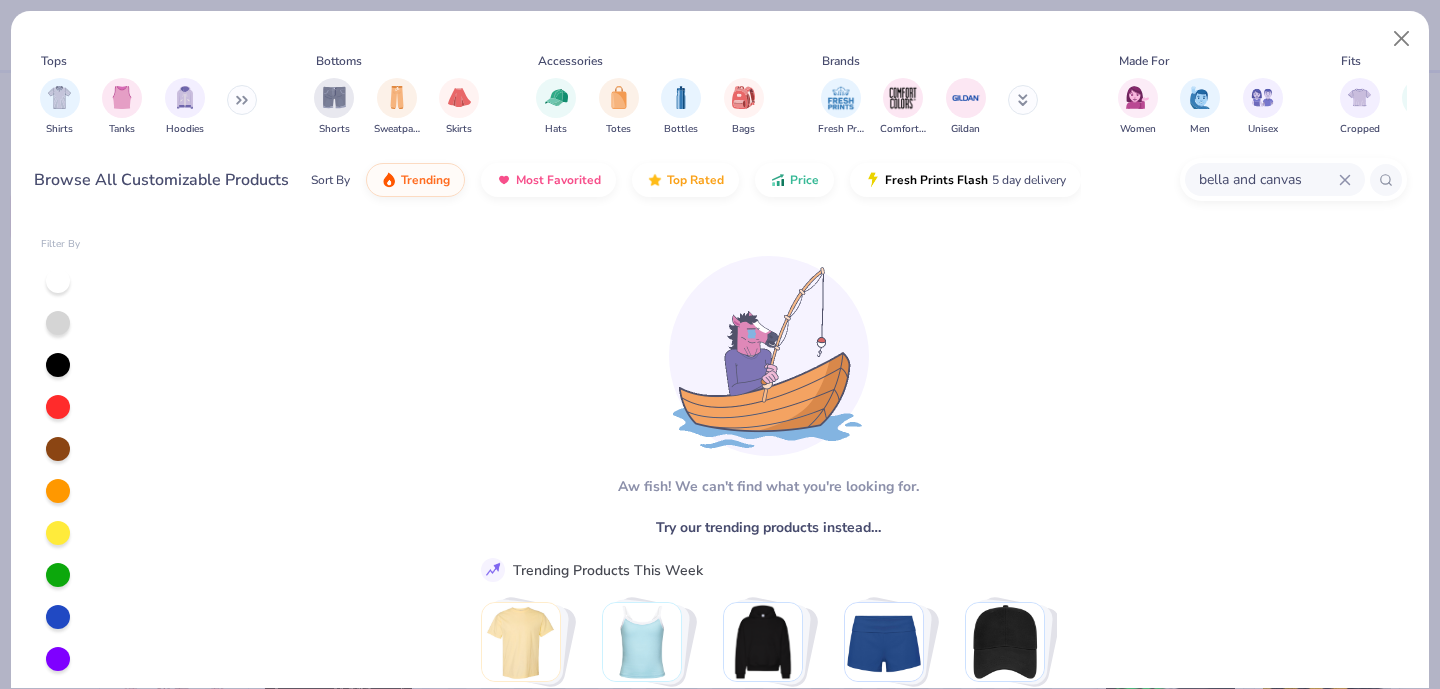click 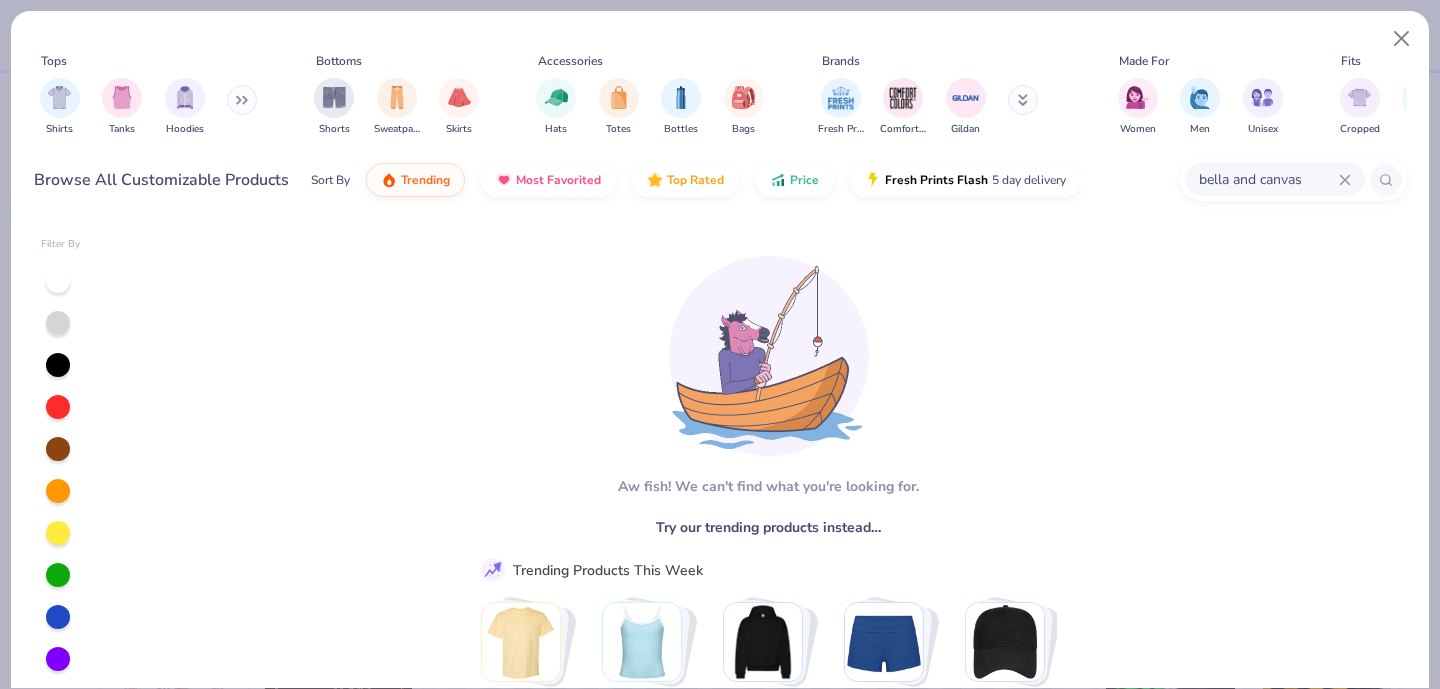 type 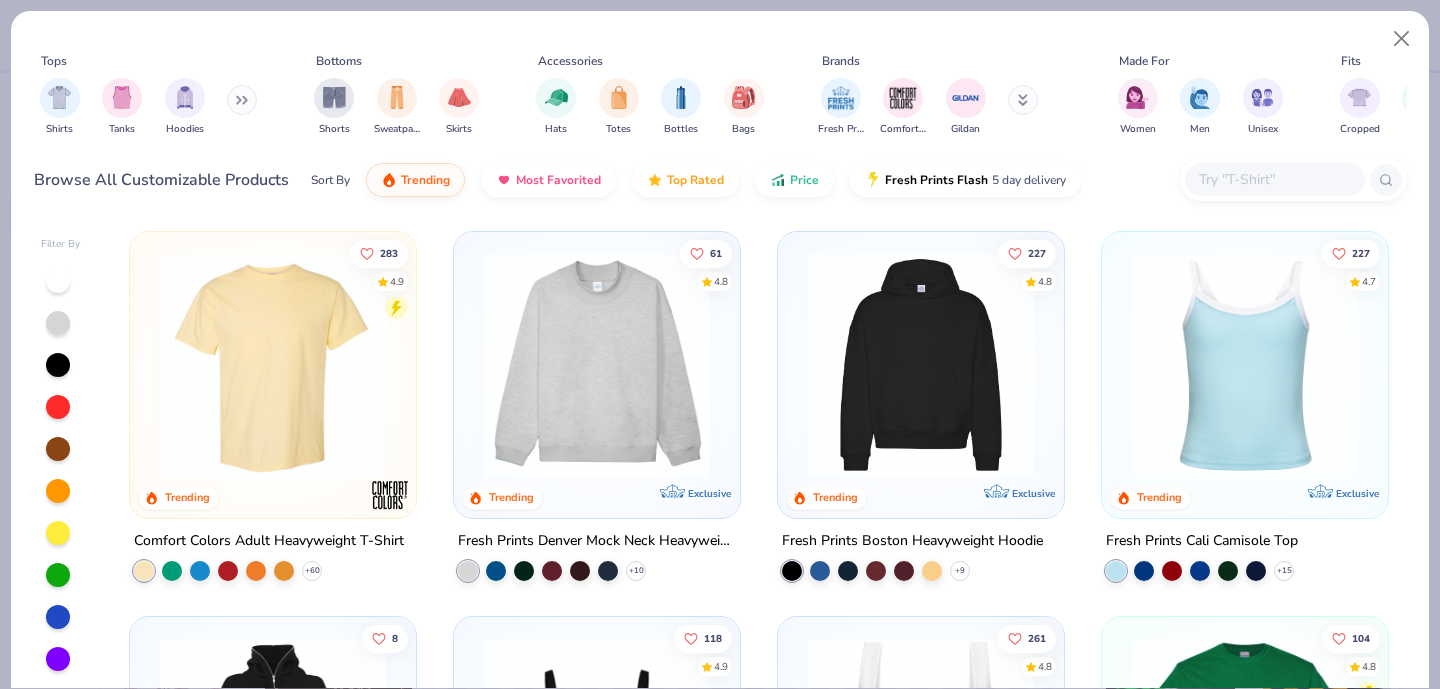 click at bounding box center (1023, 100) 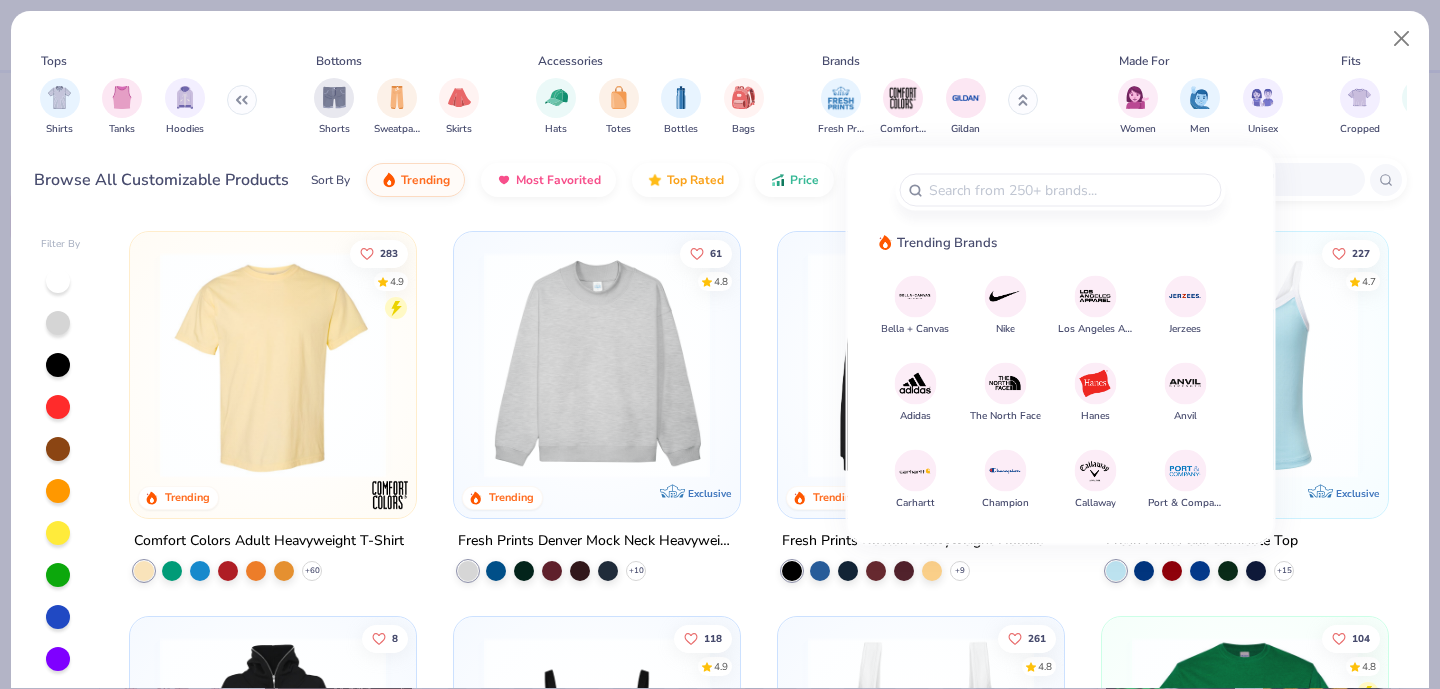 click at bounding box center [915, 296] 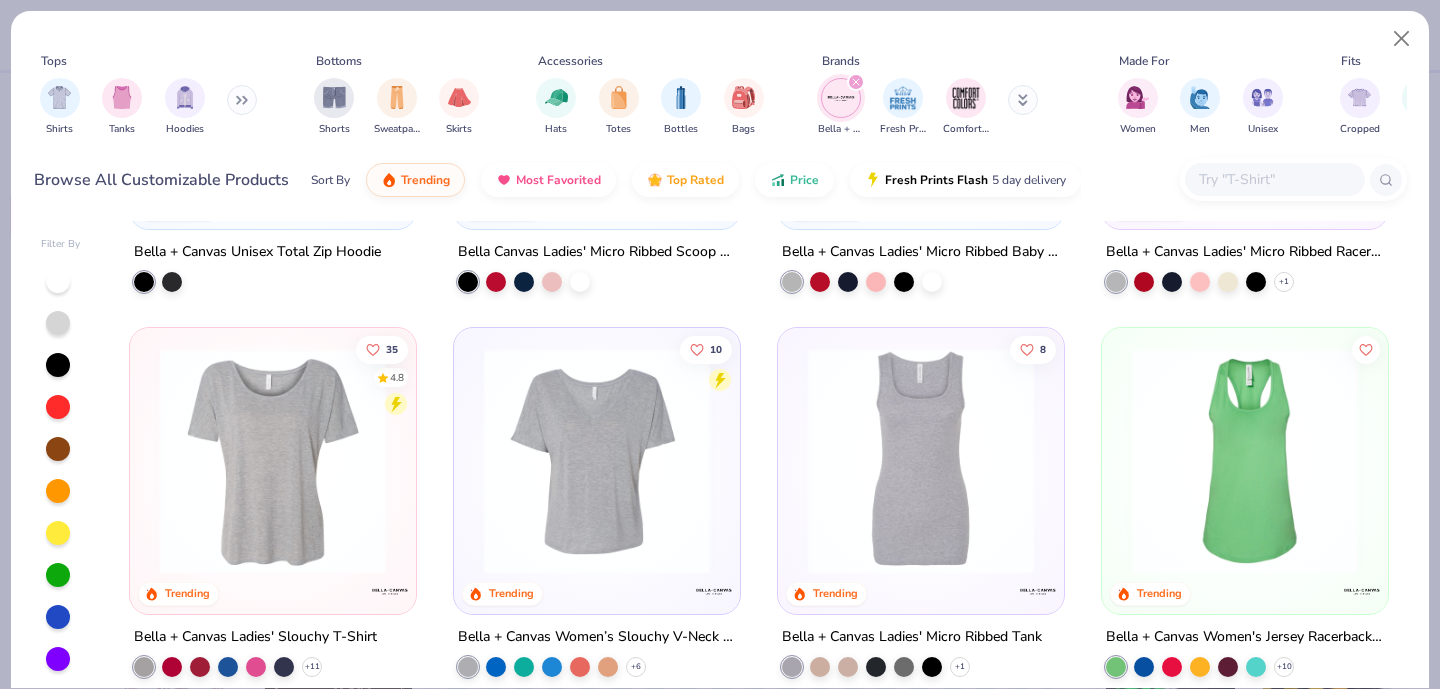 scroll, scrollTop: 285, scrollLeft: 0, axis: vertical 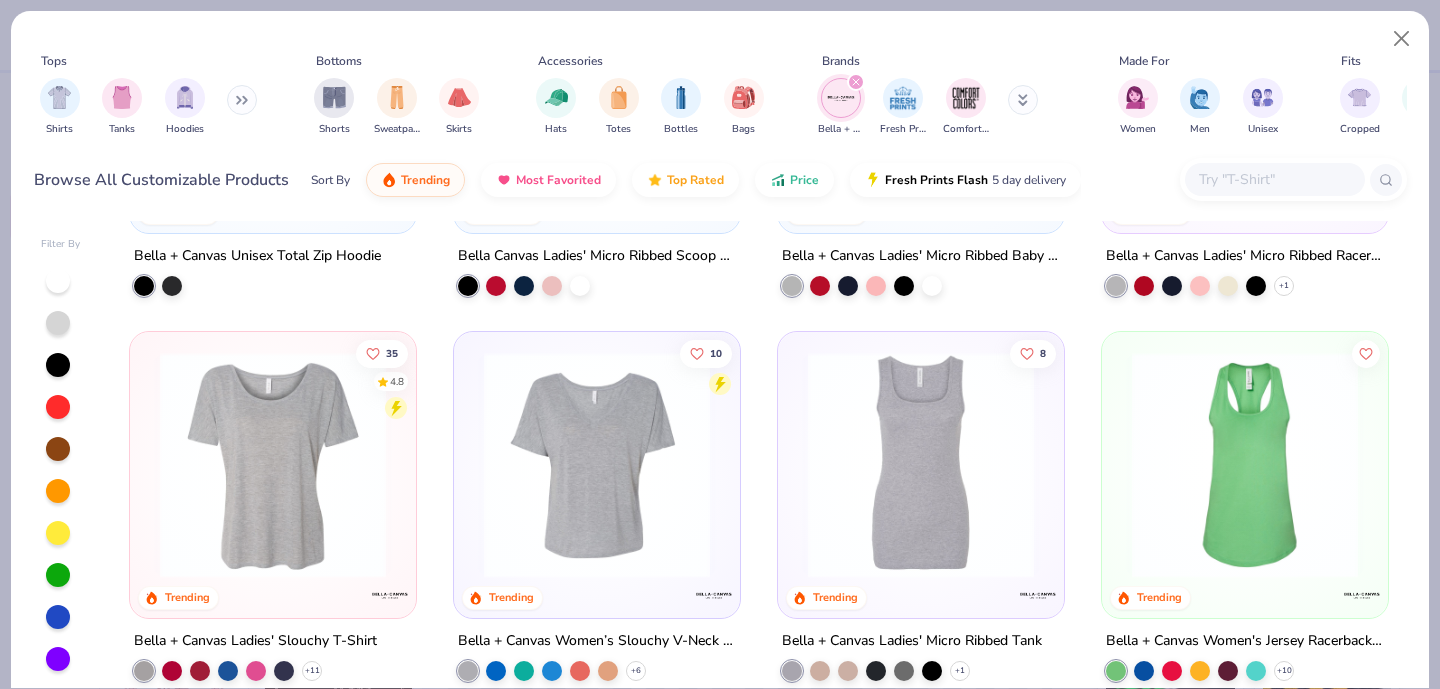 click on "Bella + Canvas Ladies' Micro Ribbed Racerback Tank" at bounding box center (1245, 256) 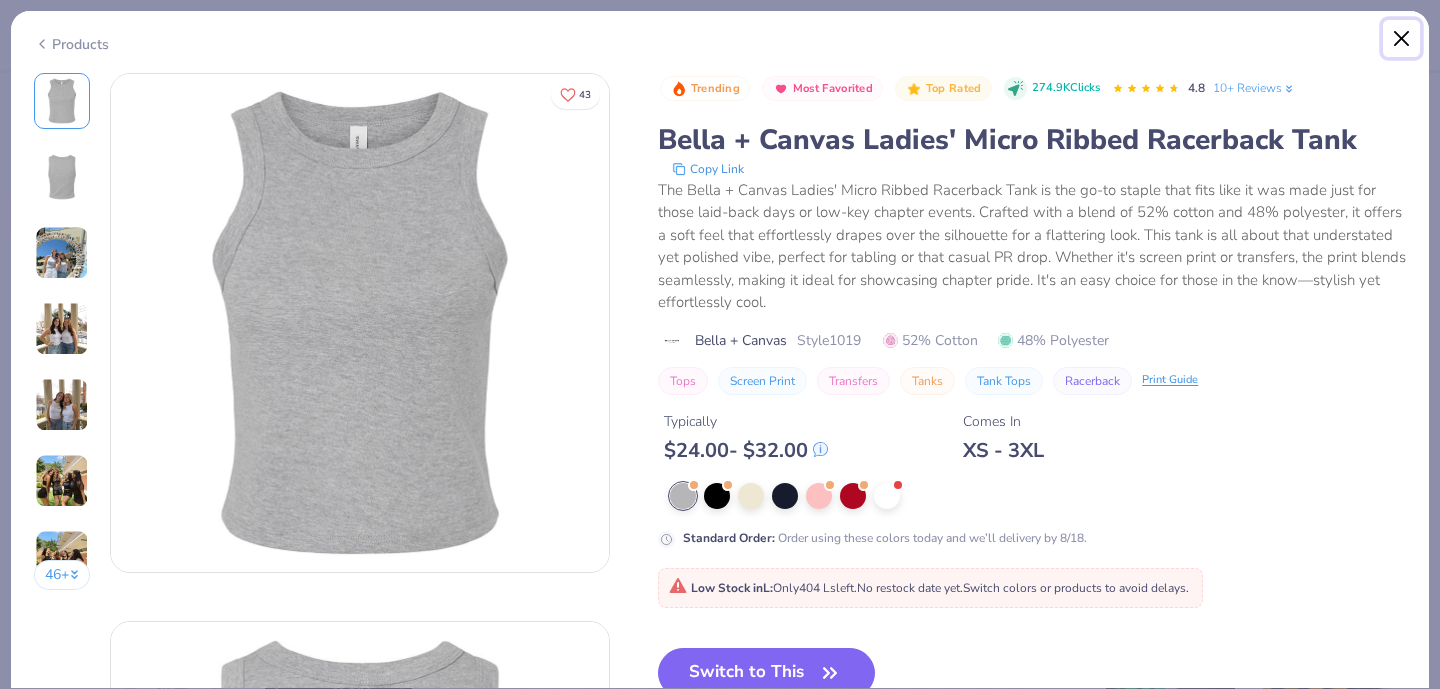 click at bounding box center (1402, 39) 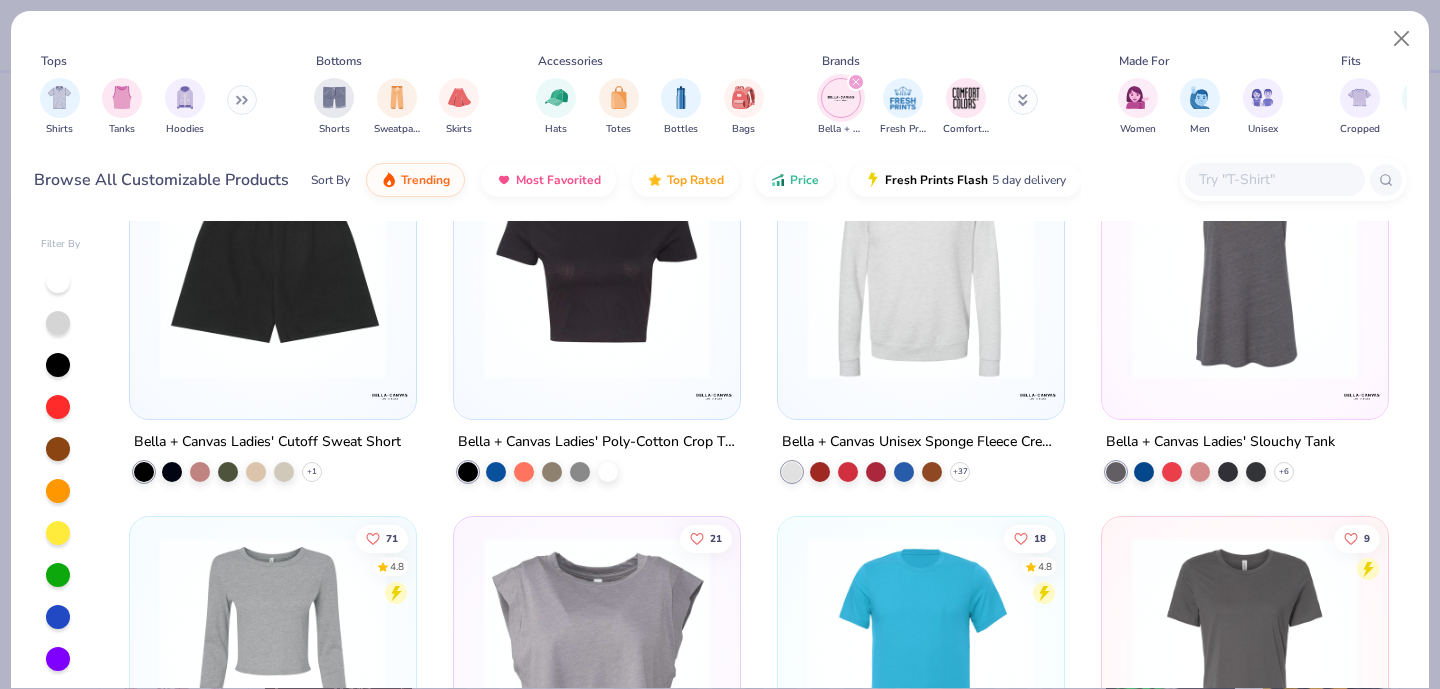 scroll, scrollTop: 870, scrollLeft: 0, axis: vertical 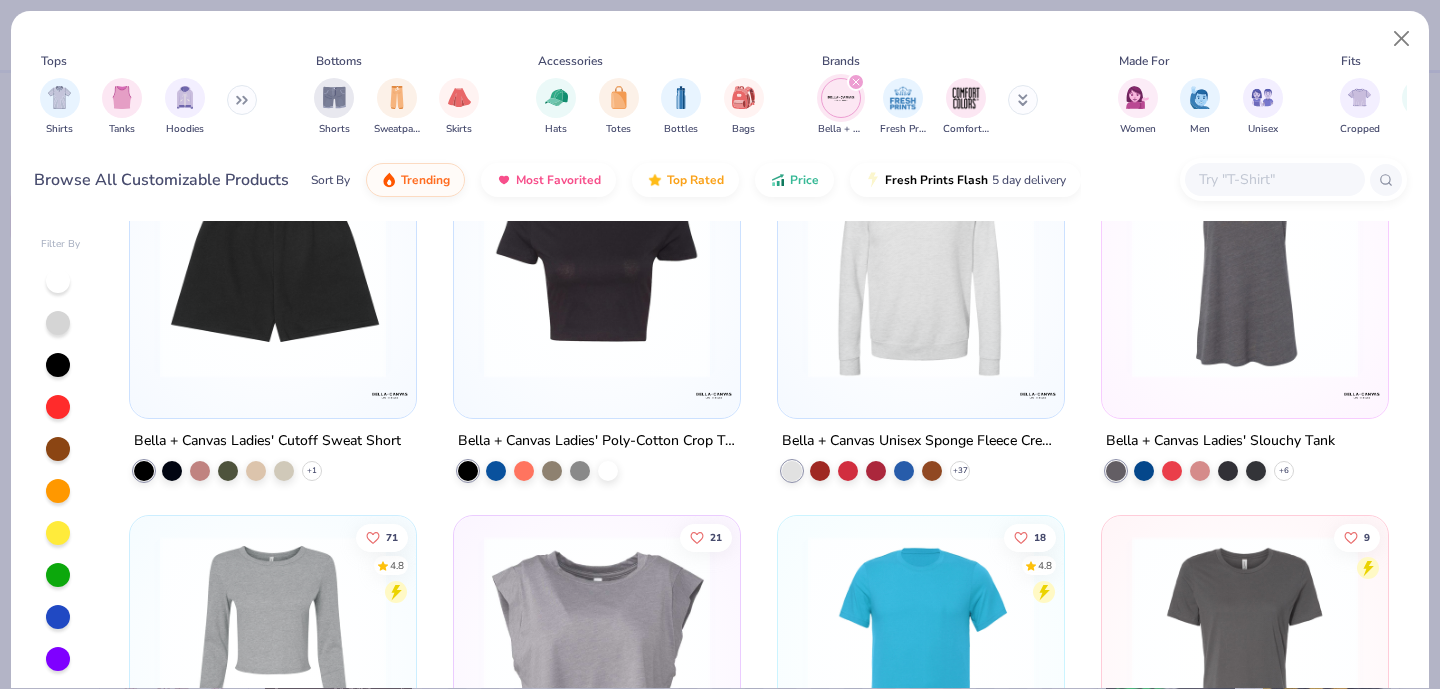 click at bounding box center [273, 264] 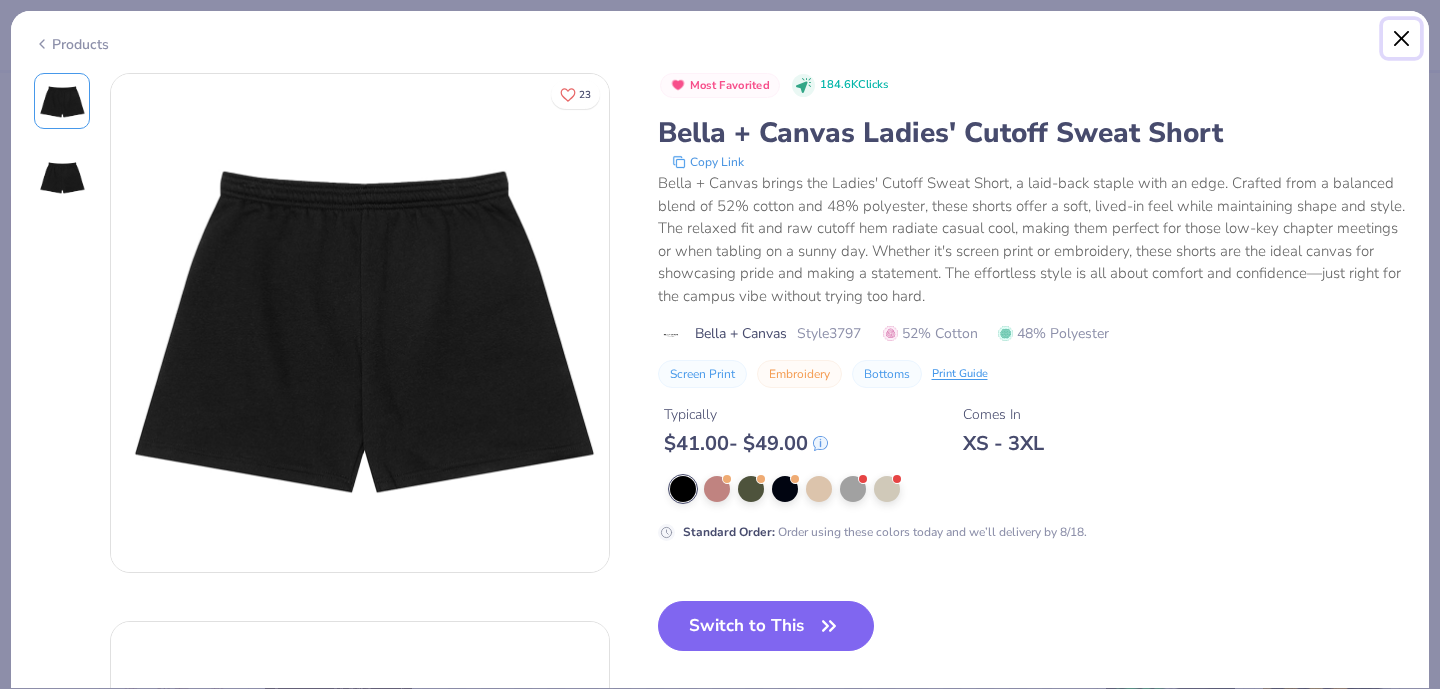 click at bounding box center (1402, 39) 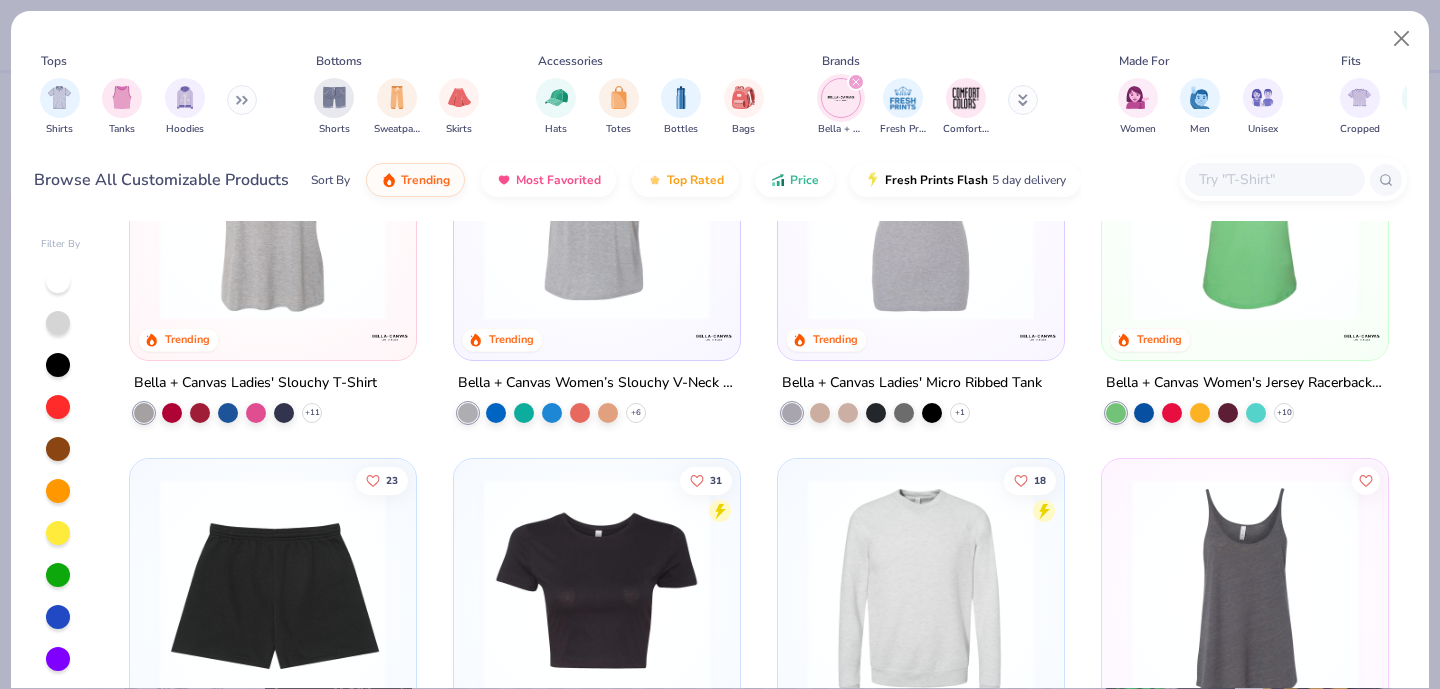 scroll, scrollTop: 0, scrollLeft: 0, axis: both 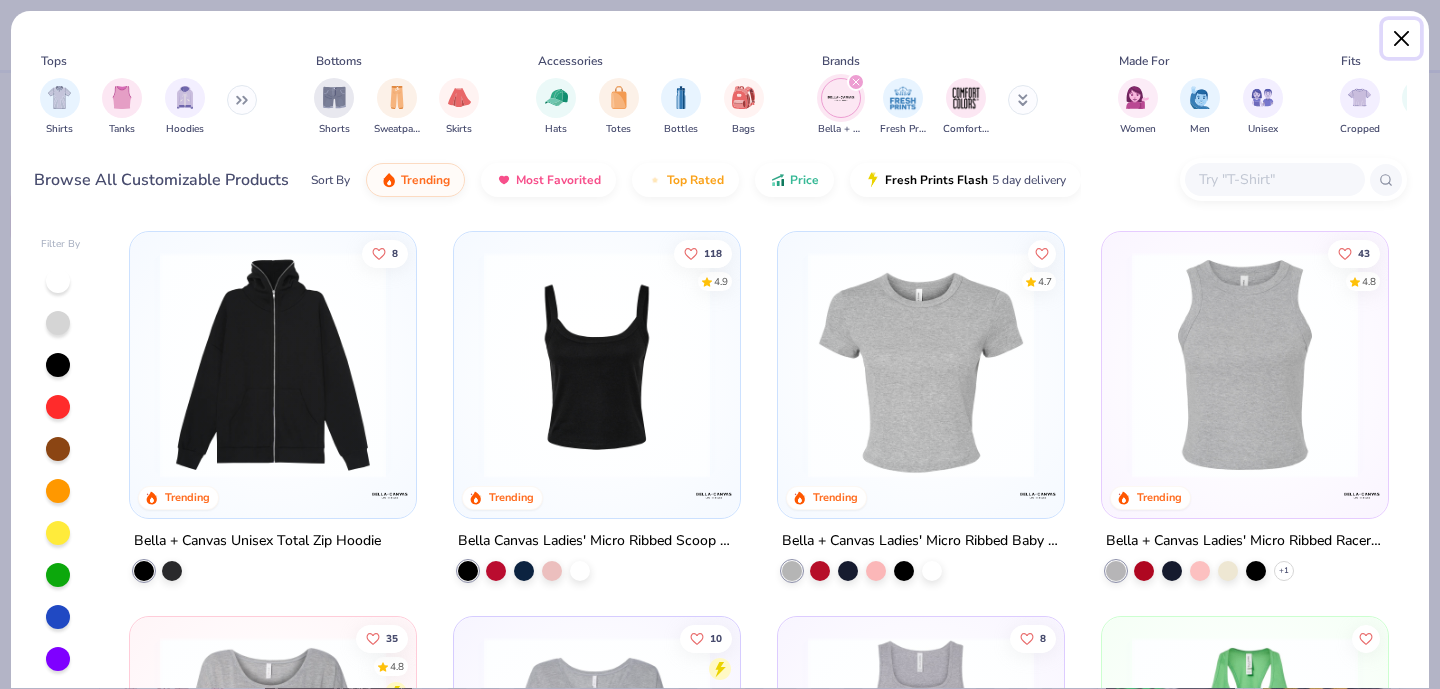 click at bounding box center (1402, 39) 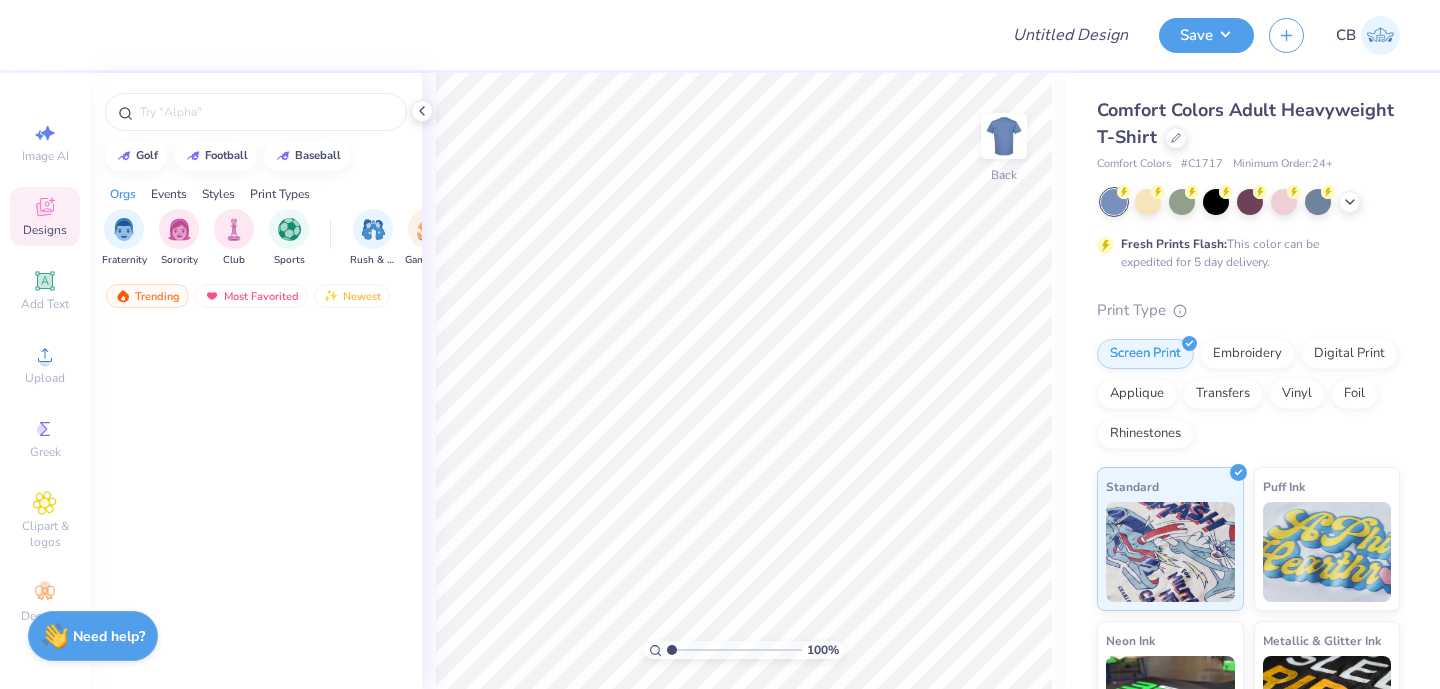 scroll, scrollTop: 0, scrollLeft: 0, axis: both 